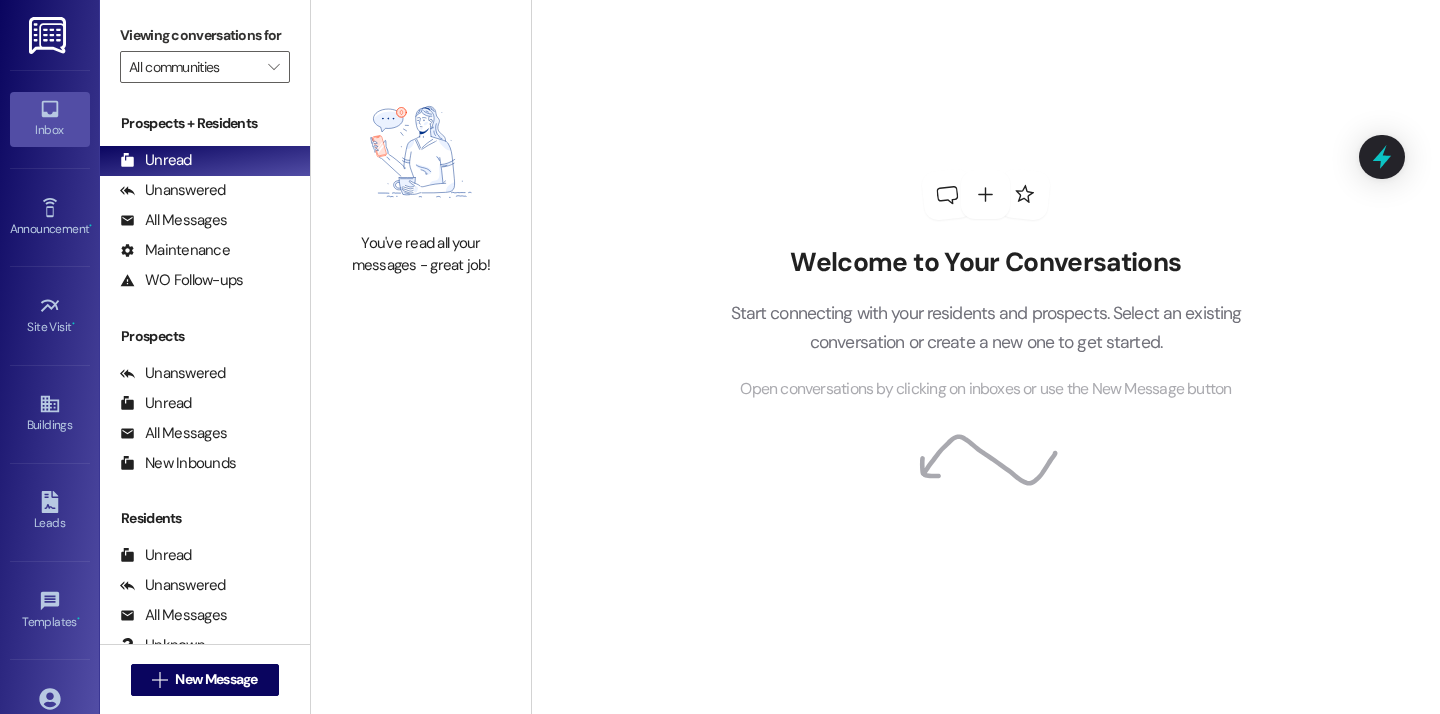 scroll, scrollTop: 0, scrollLeft: 0, axis: both 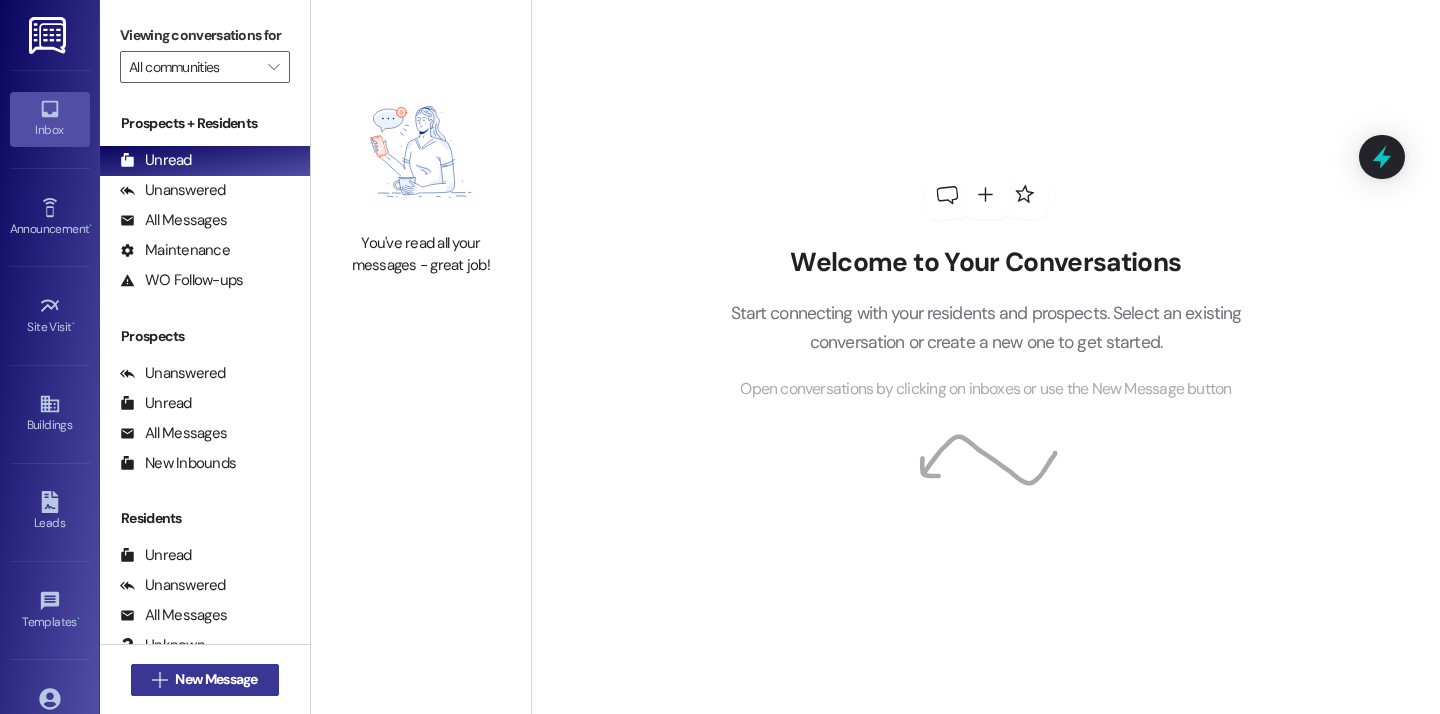 click on " New Message" at bounding box center (205, 680) 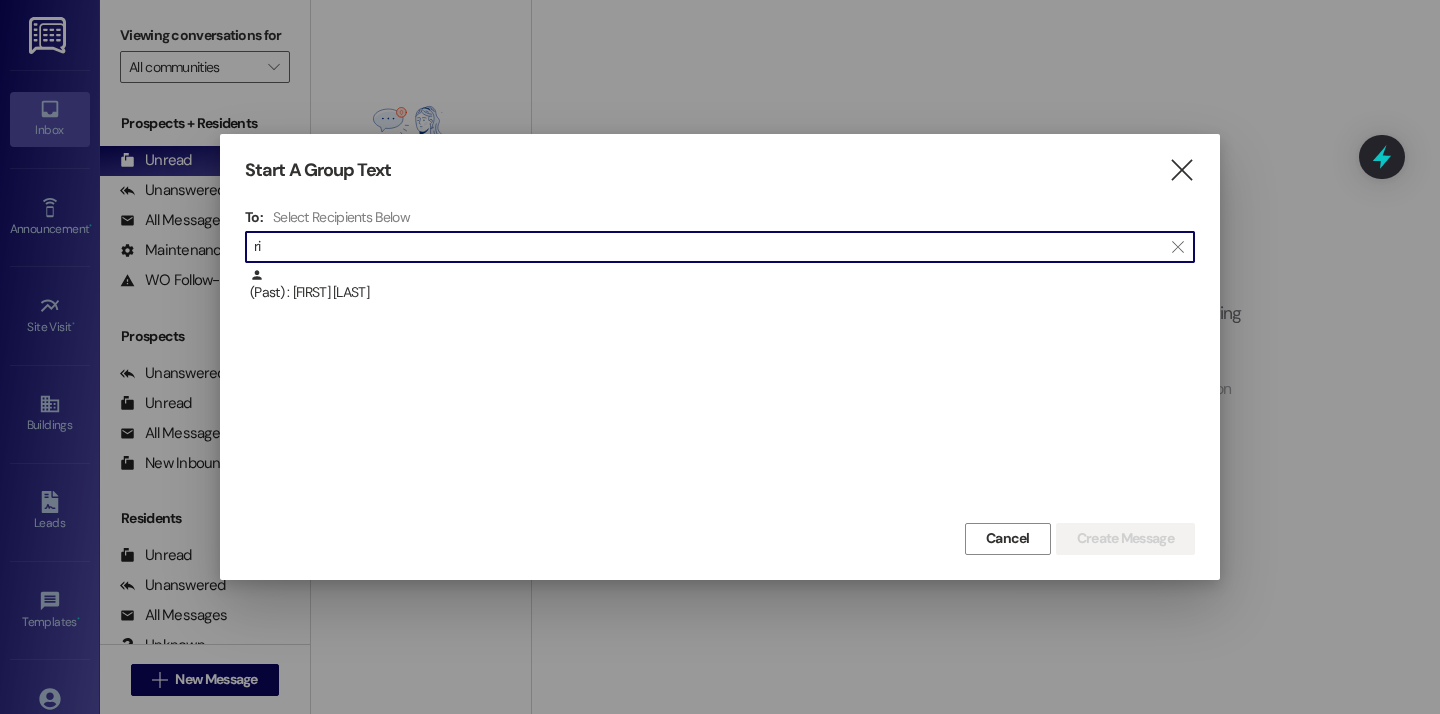 type on "r" 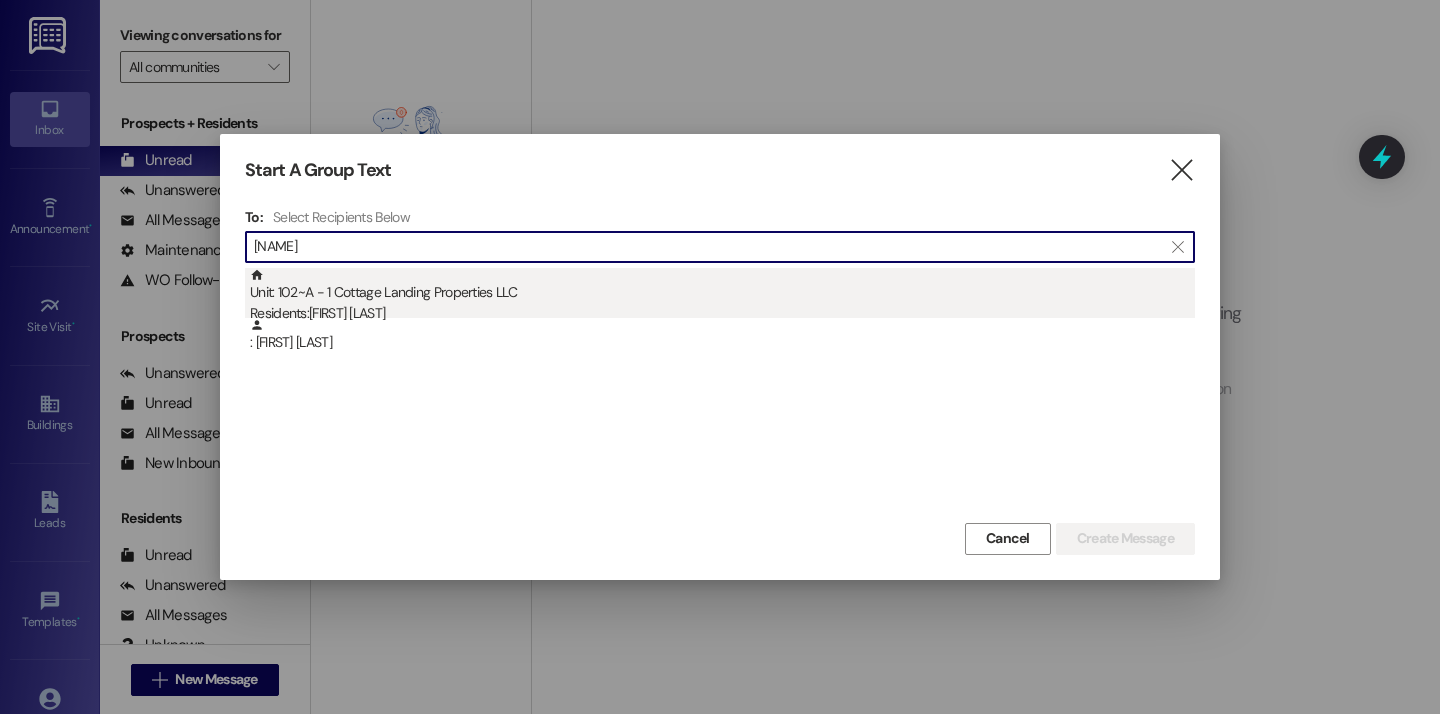 type on "[NAME]" 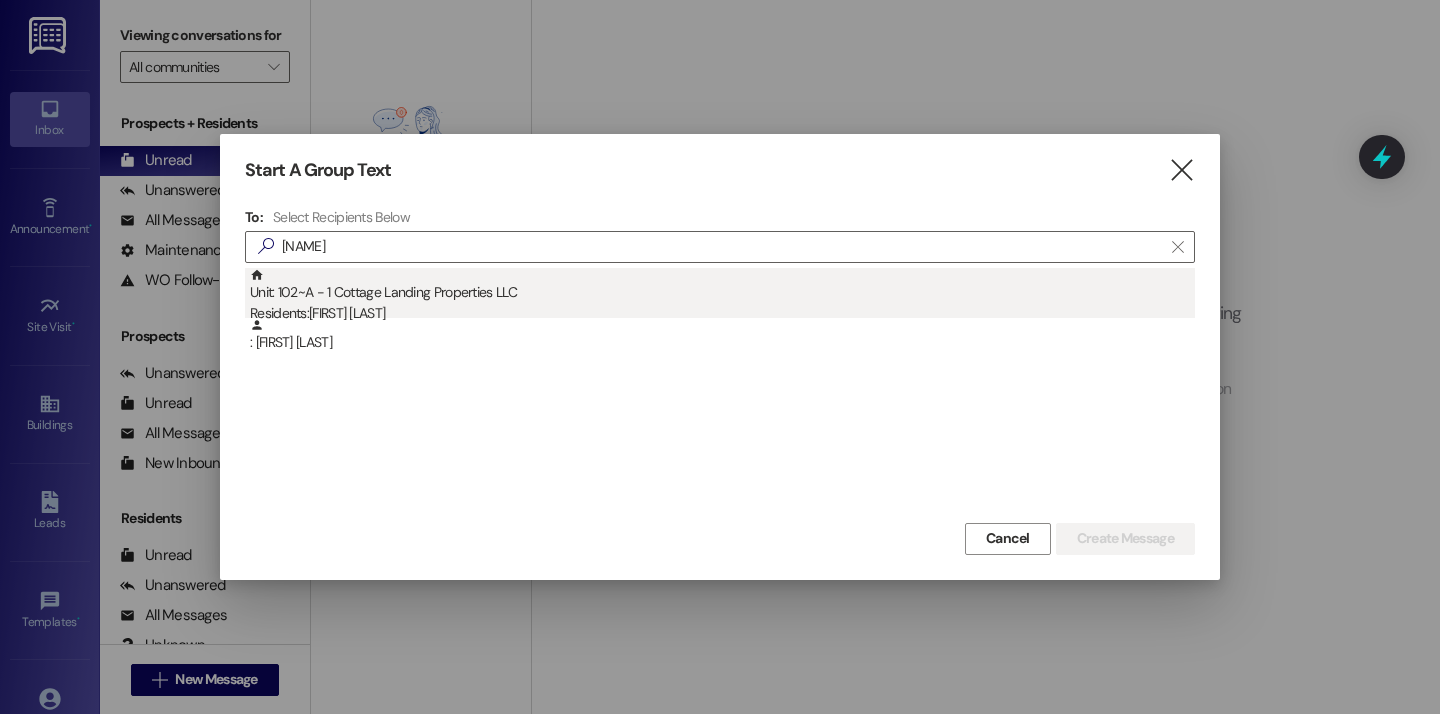 click on "Unit: [NUMBER]~[LETTER] - [COMPANY] Residents: [FIRST] [LAST]" at bounding box center (722, 296) 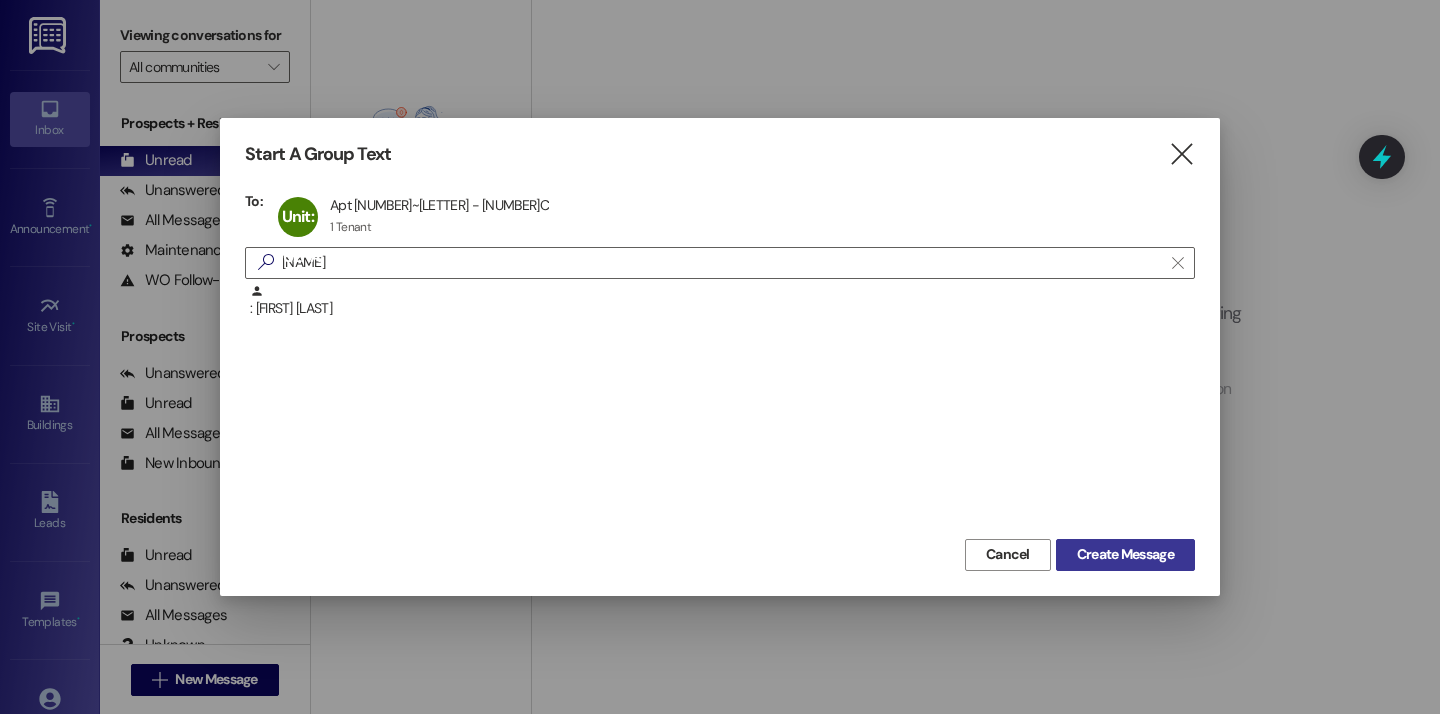 click on "Create Message" at bounding box center (1125, 554) 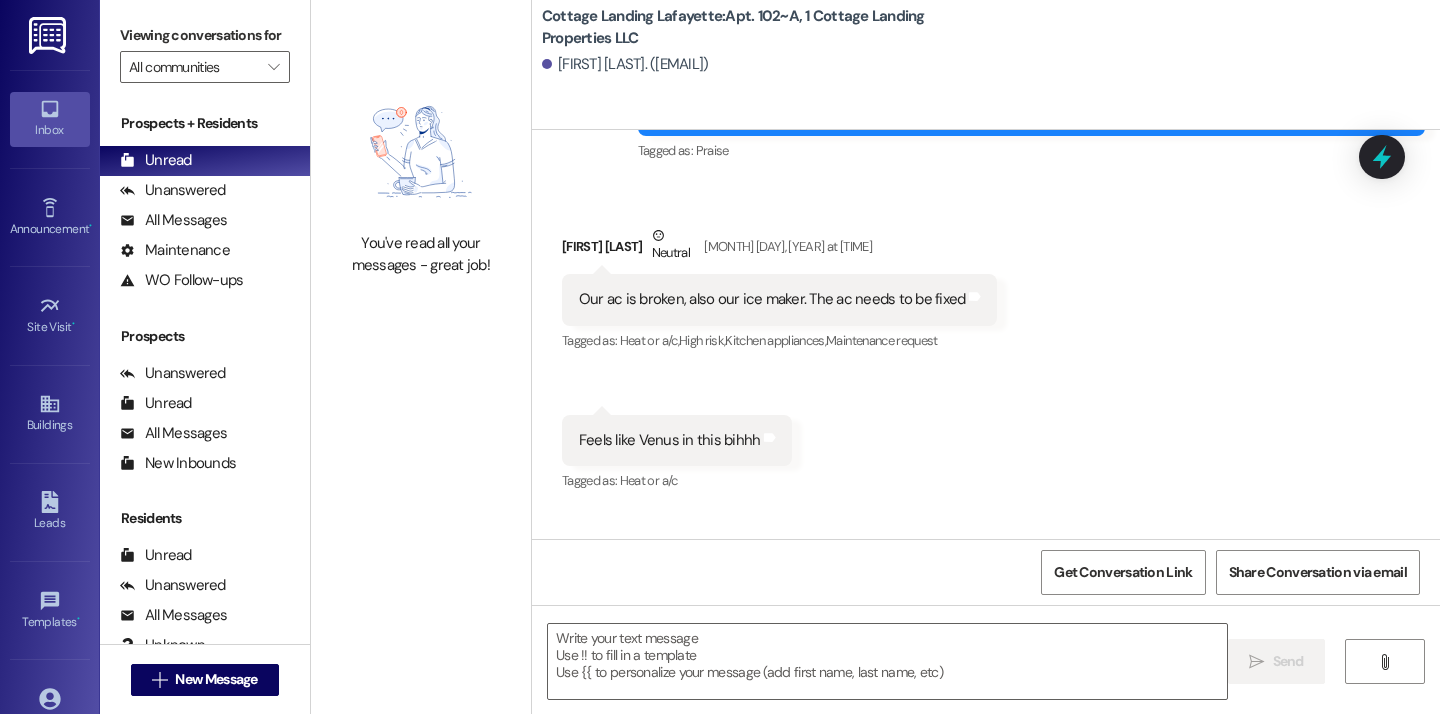 scroll, scrollTop: 15182, scrollLeft: 0, axis: vertical 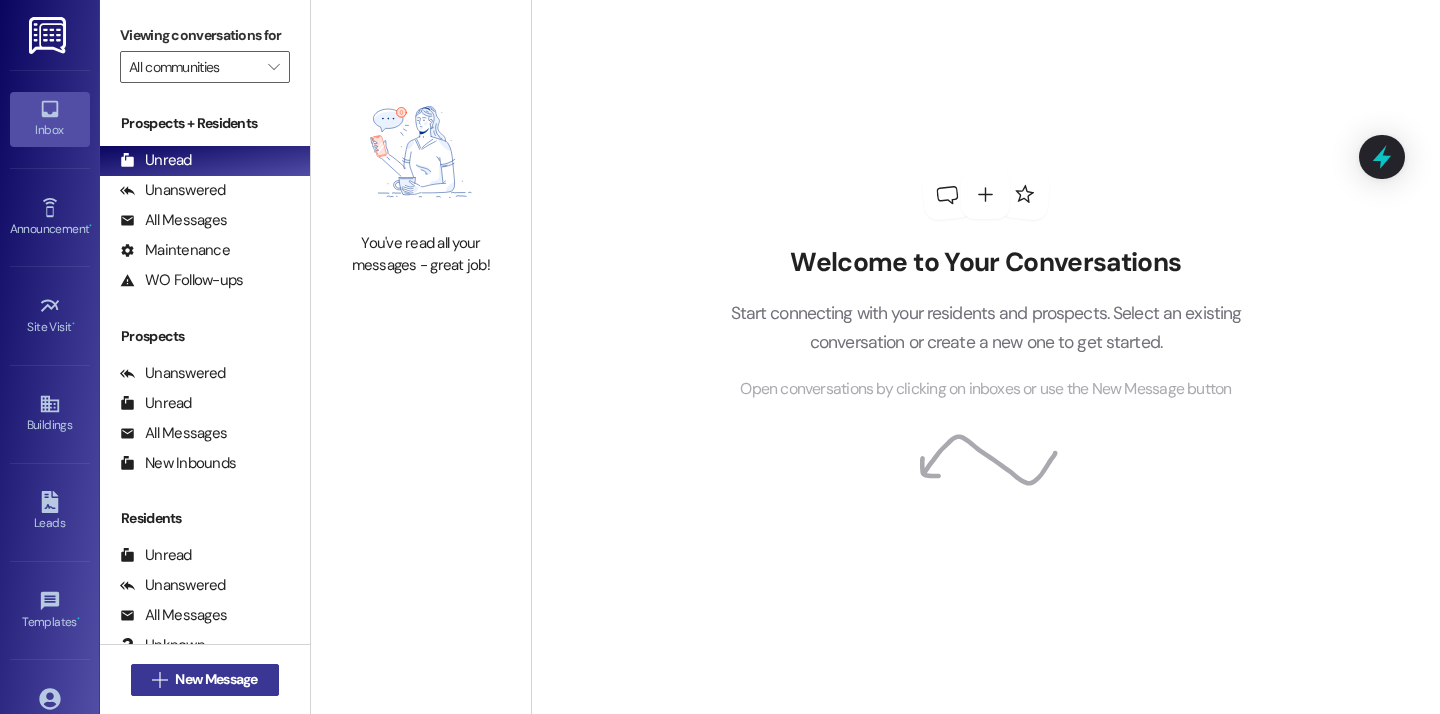 click on "New Message" at bounding box center [216, 679] 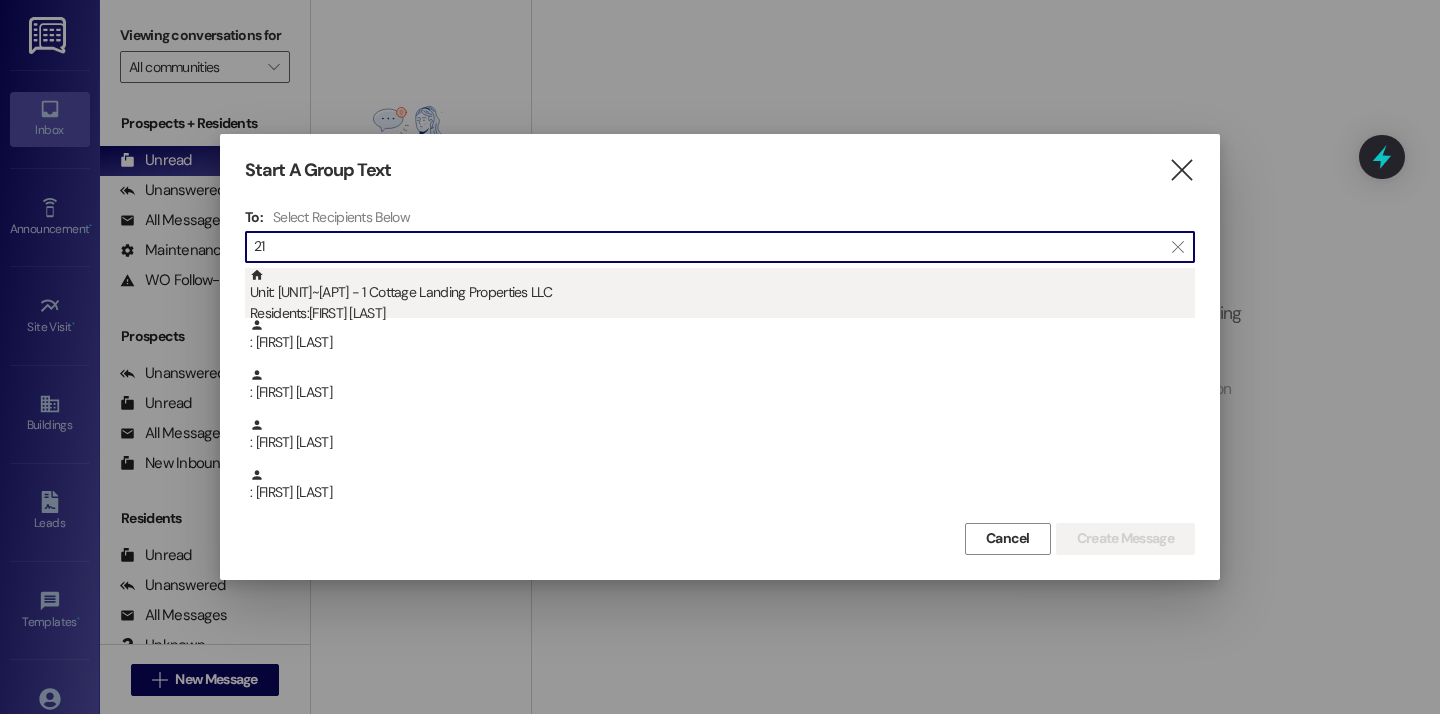 type on "21" 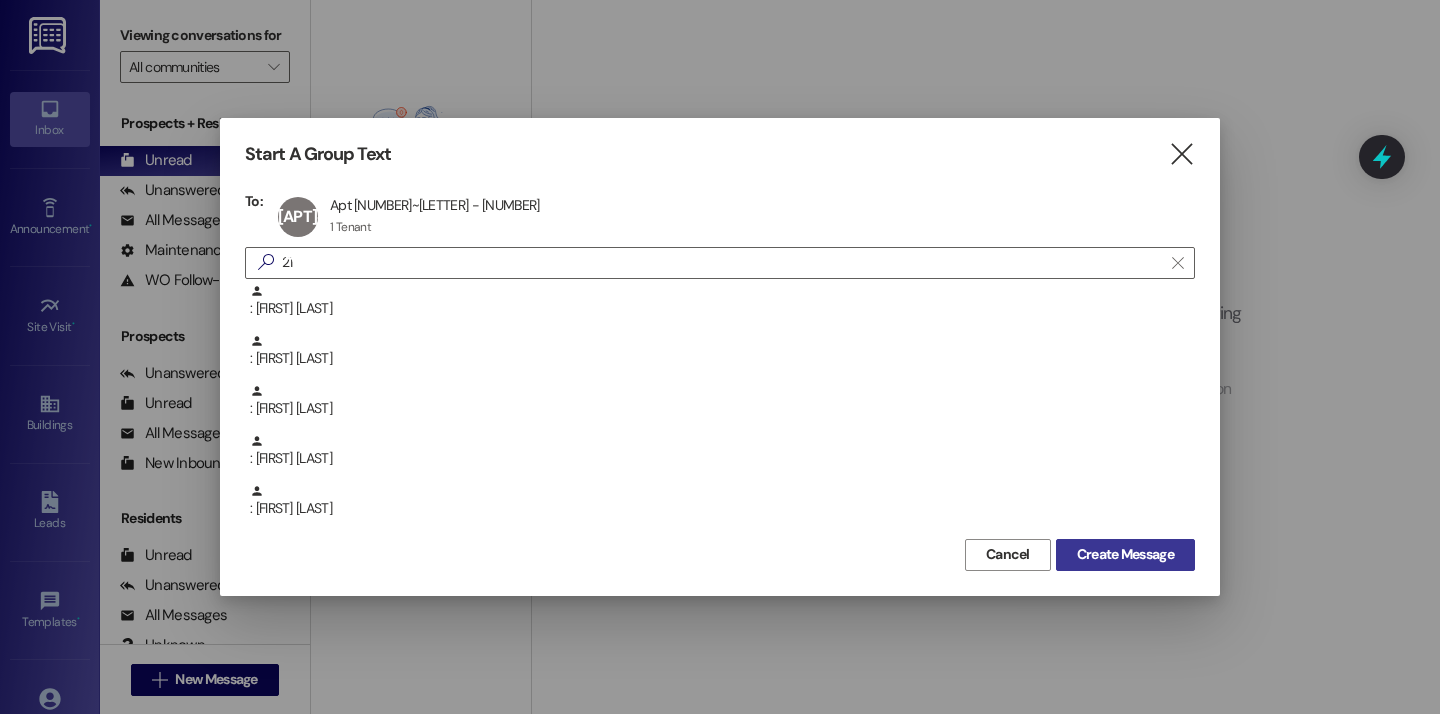 click on "Create Message" at bounding box center [1125, 554] 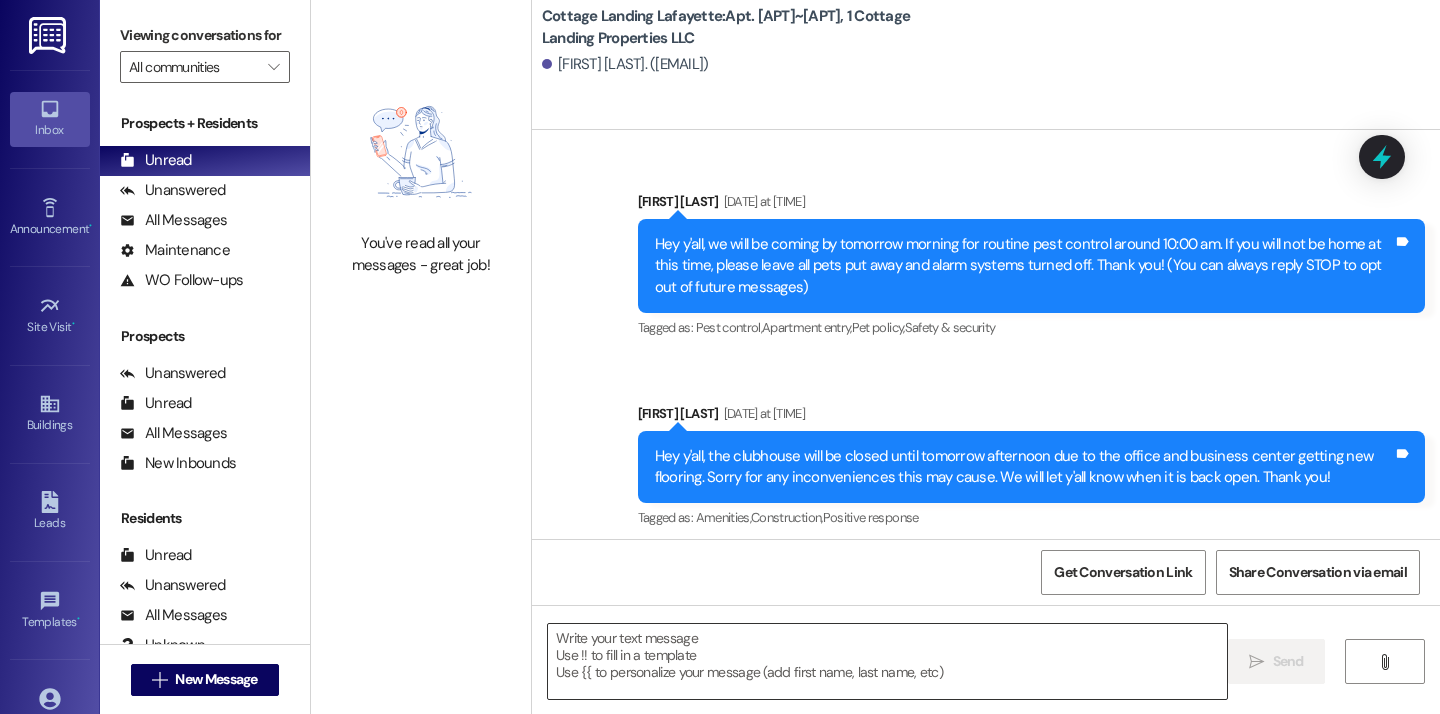 scroll, scrollTop: 27493, scrollLeft: 0, axis: vertical 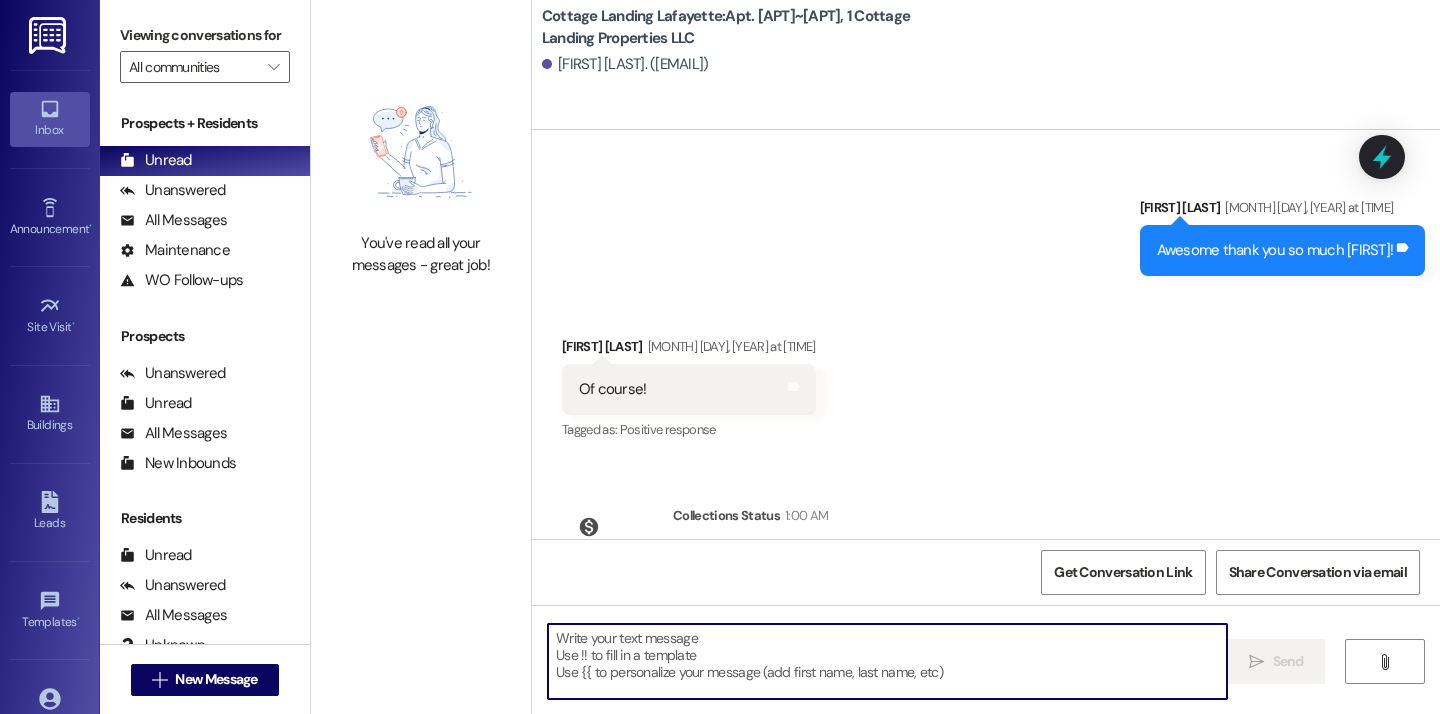 click at bounding box center [887, 661] 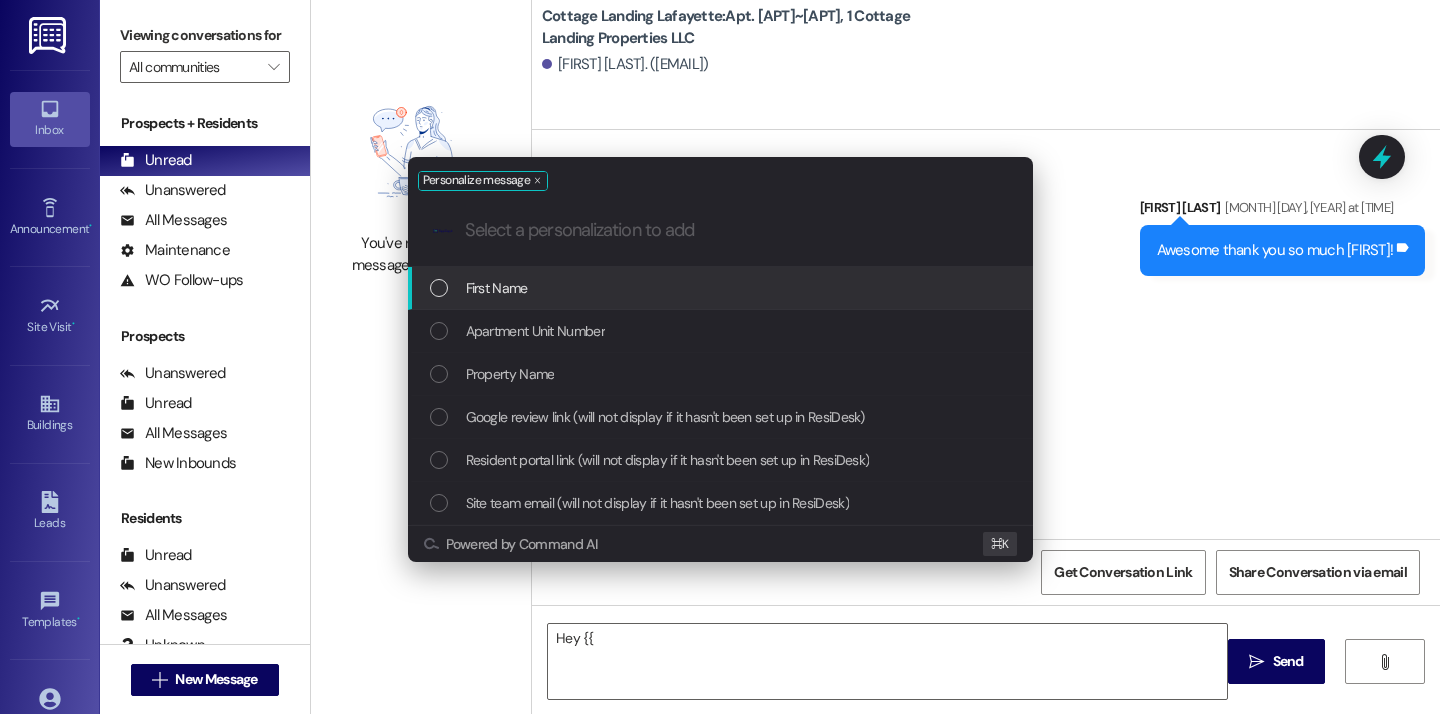 click on "First Name" at bounding box center [722, 288] 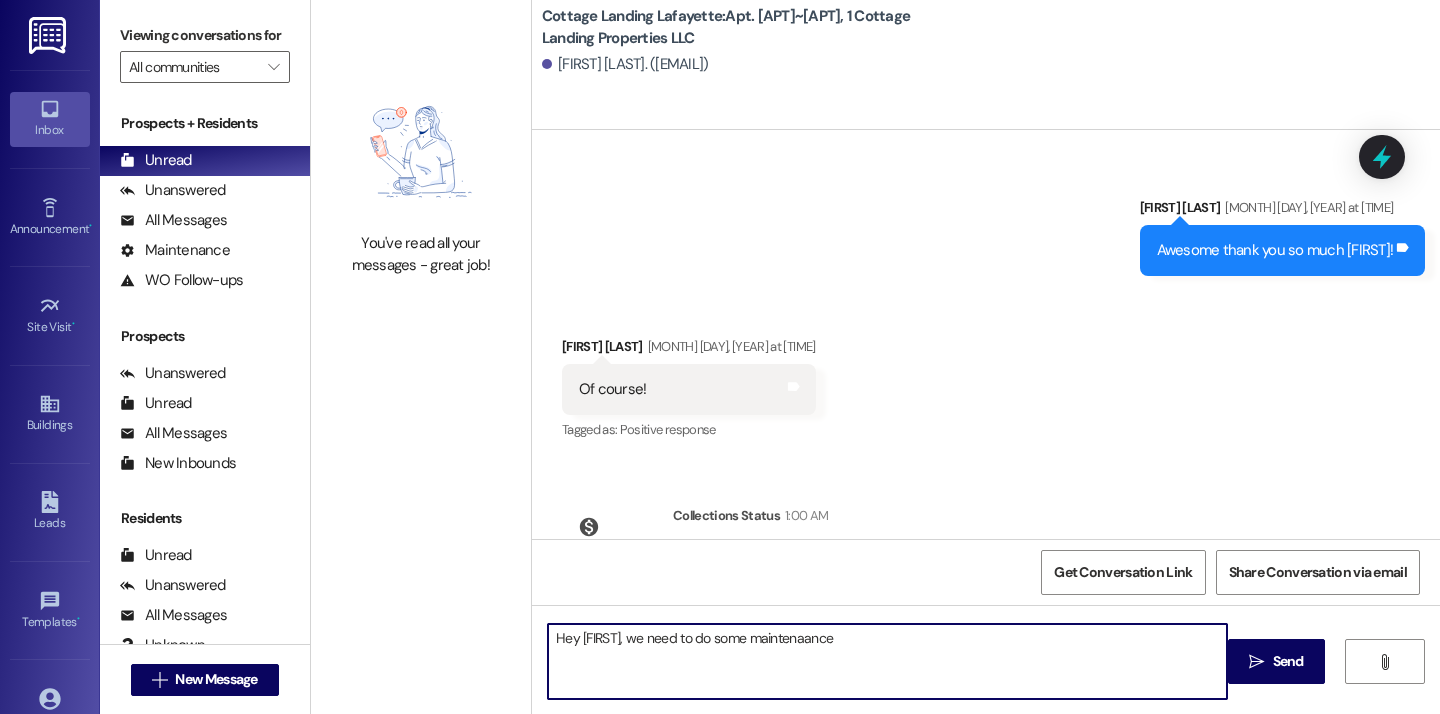click on "Hey [FIRST], we need to do some maintenaance" at bounding box center [887, 661] 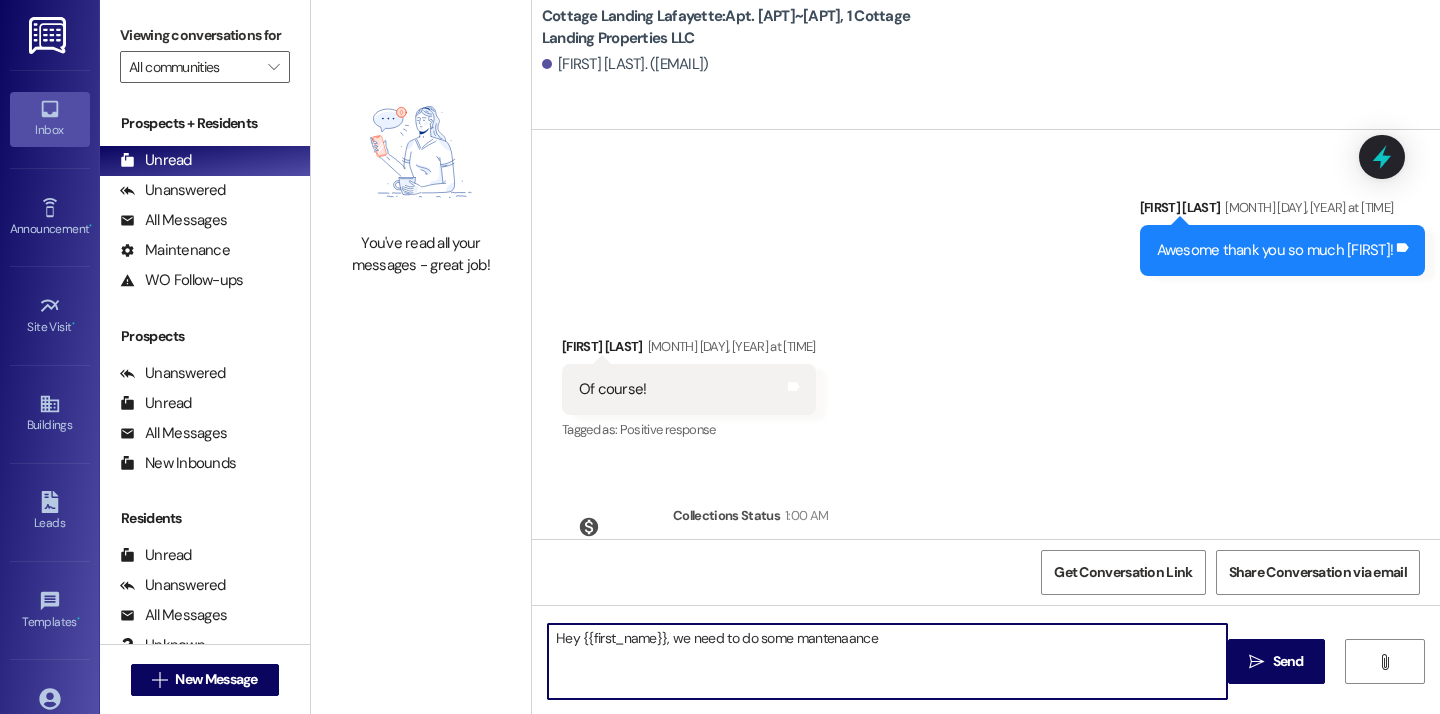 click on "Hey {{first_name}}, we need to do some mantenaance" at bounding box center (887, 661) 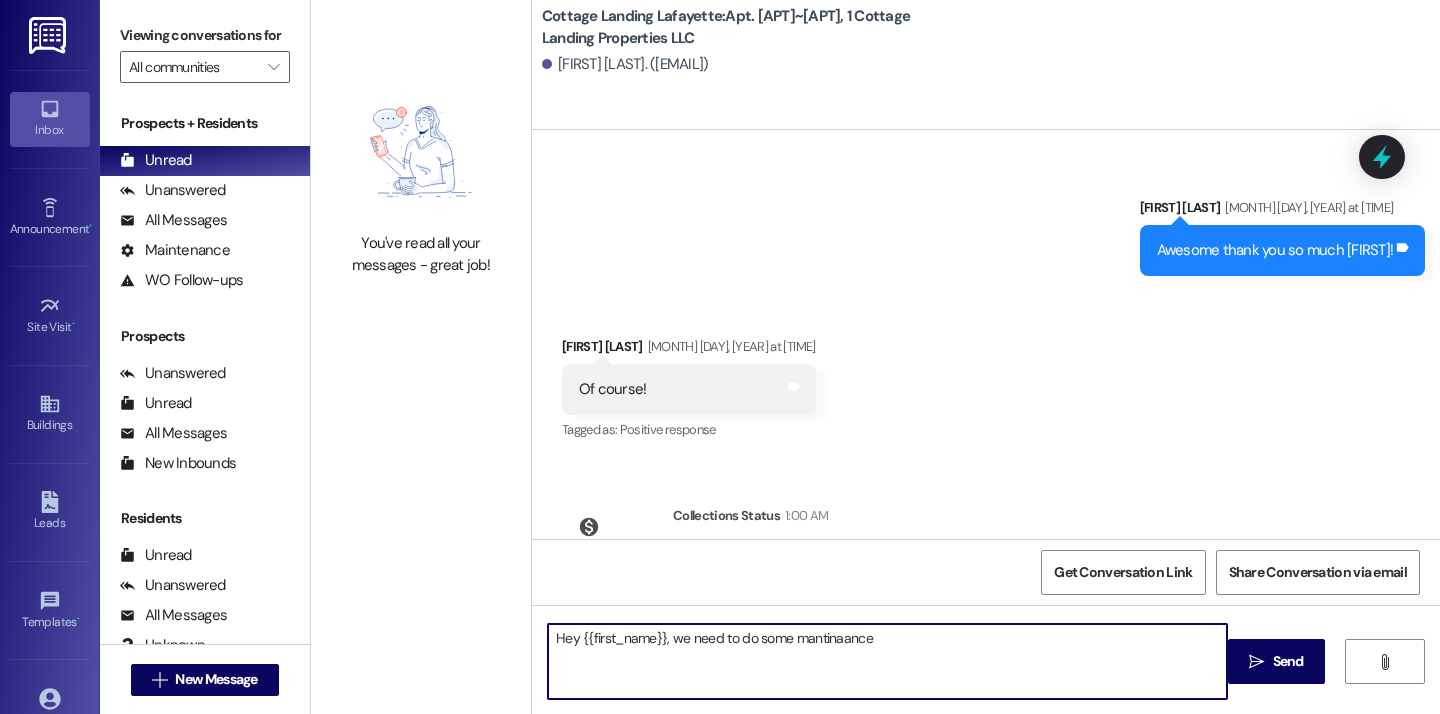click on "Hey {{first_name}}, we need to do some mantinaance" at bounding box center [887, 661] 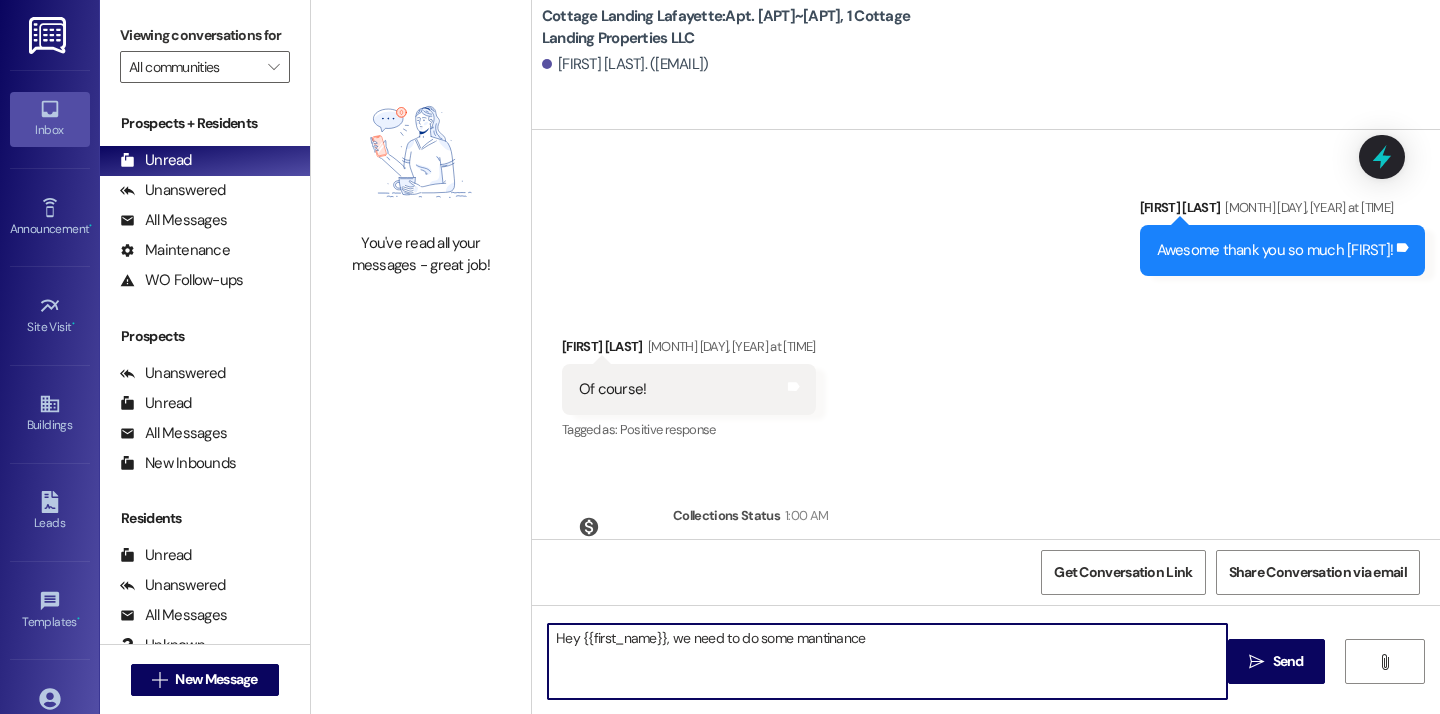 click on "Hey {{first_name}}, we need to do some mantinance" at bounding box center (887, 661) 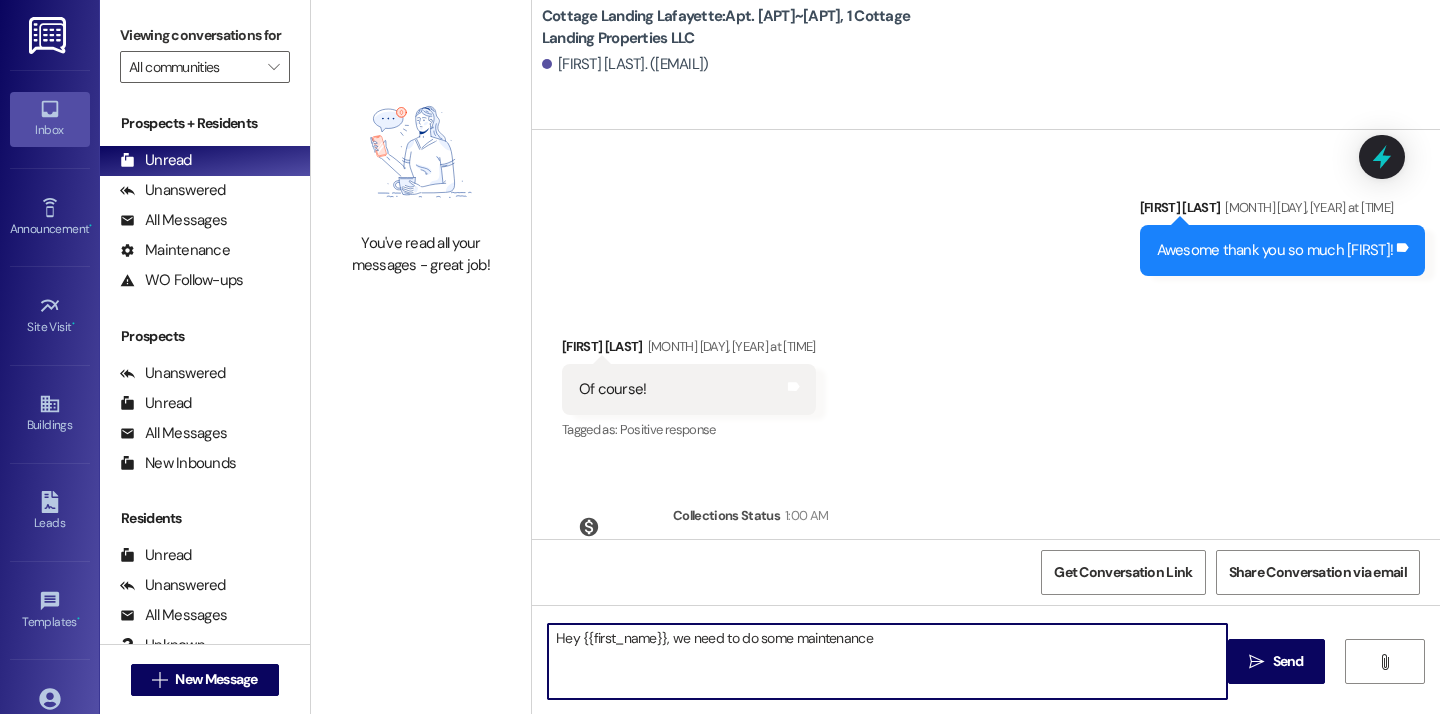 click on "Hey {{first_name}}, we need to do some maintenance" at bounding box center [887, 661] 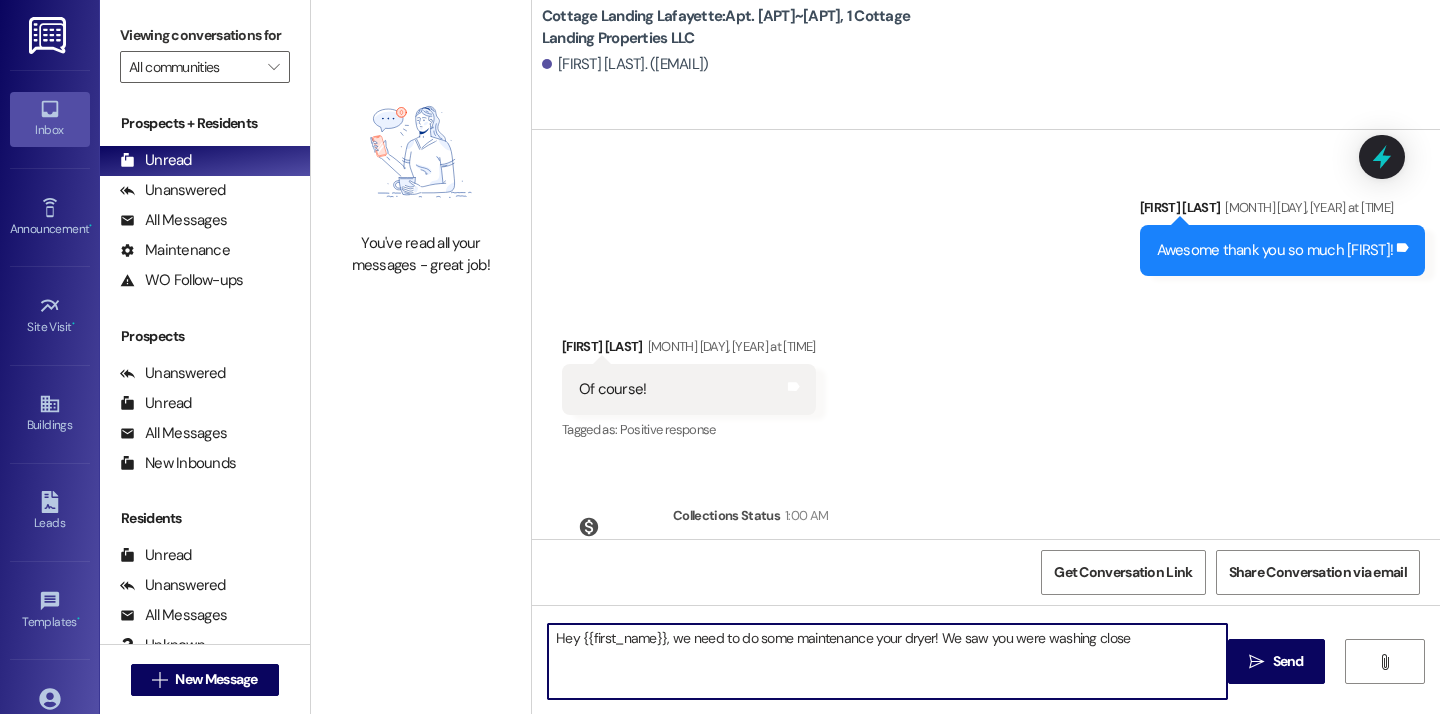 click on "Hey {{first_name}}, we need to do some maintenance your dryer! We saw you were washing close" at bounding box center [887, 661] 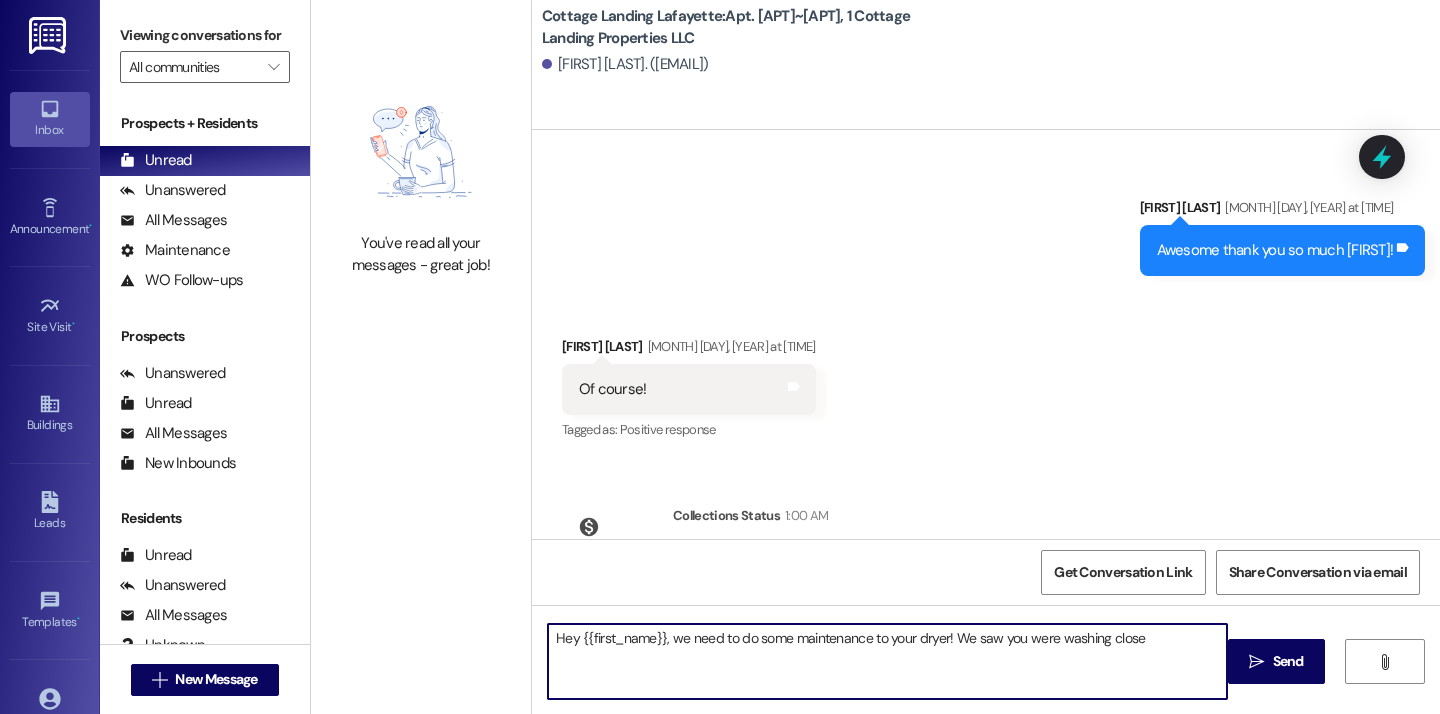 click on "Hey {{first_name}}, we need to do some maintenance to your dryer! We saw you were washing close" at bounding box center (887, 661) 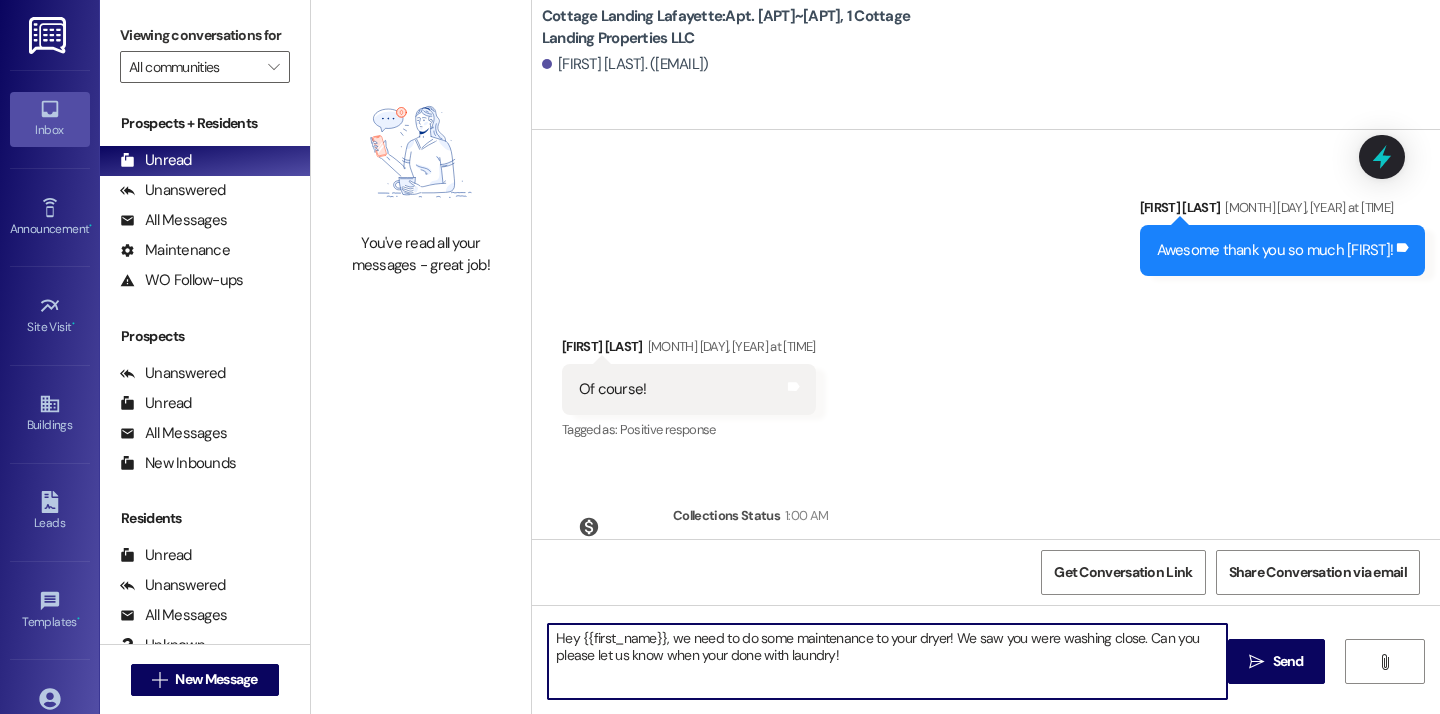 click on "Hey {{first_name}}, we need to do some maintenance to your dryer! We saw you were washing close. Can you please let us know when your done with laundry!" at bounding box center [887, 661] 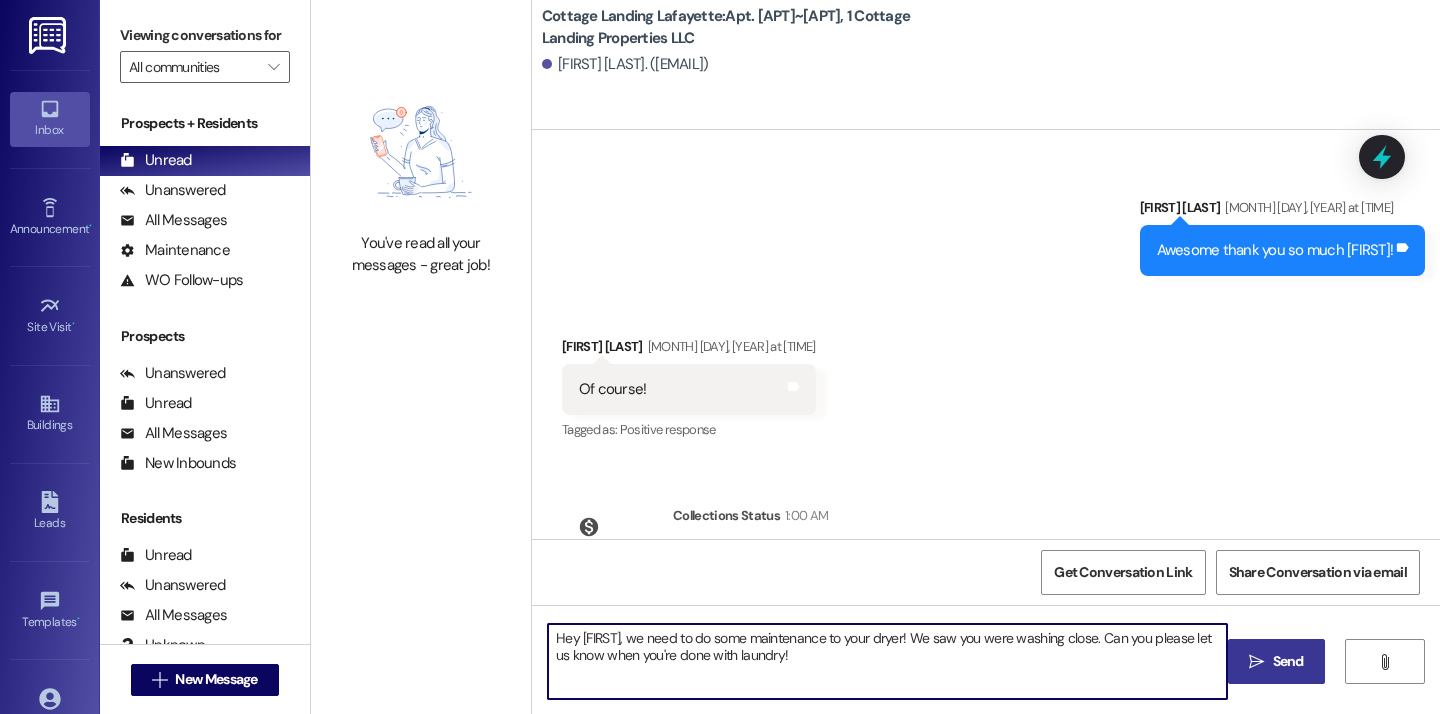 type on "Hey [FIRST], we need to do some maintenance to your dryer! We saw you were washing close. Can you please let us know when you're done with laundry!" 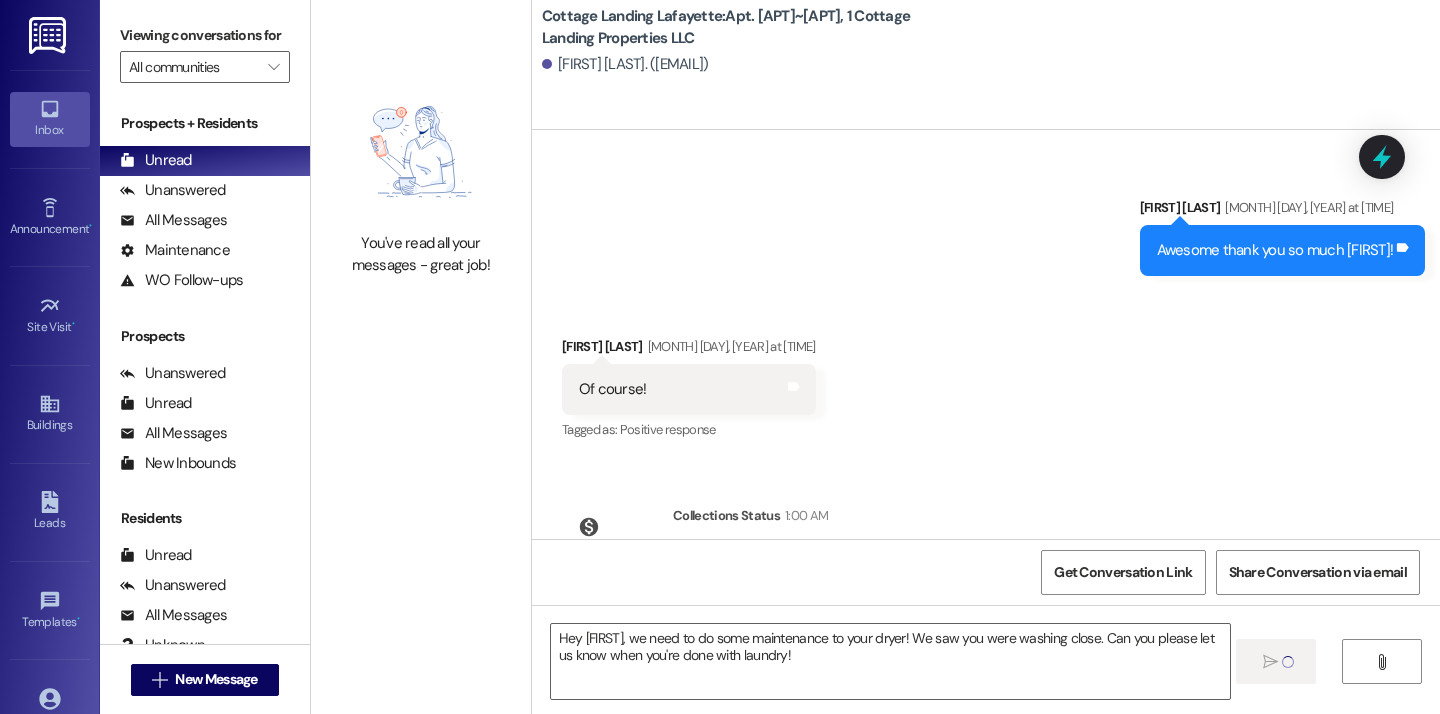 type 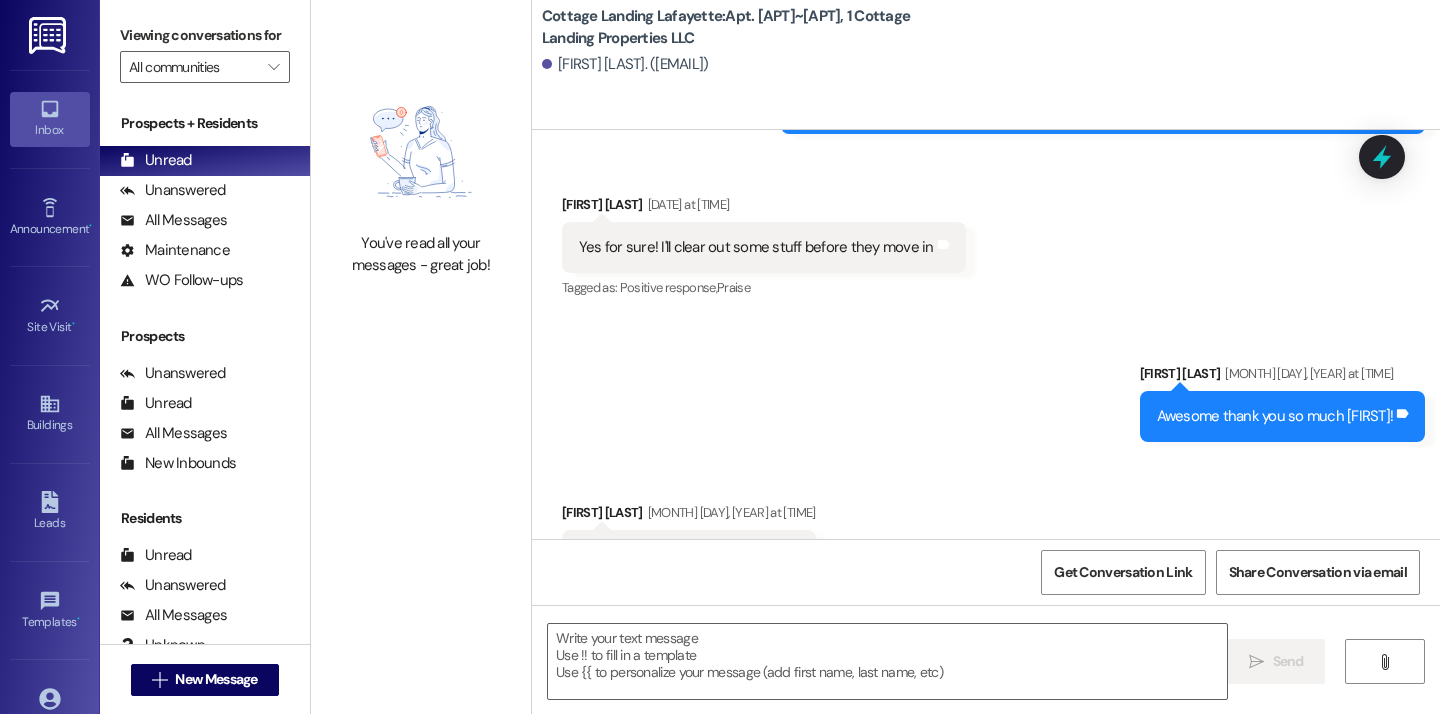 scroll, scrollTop: 27309, scrollLeft: 0, axis: vertical 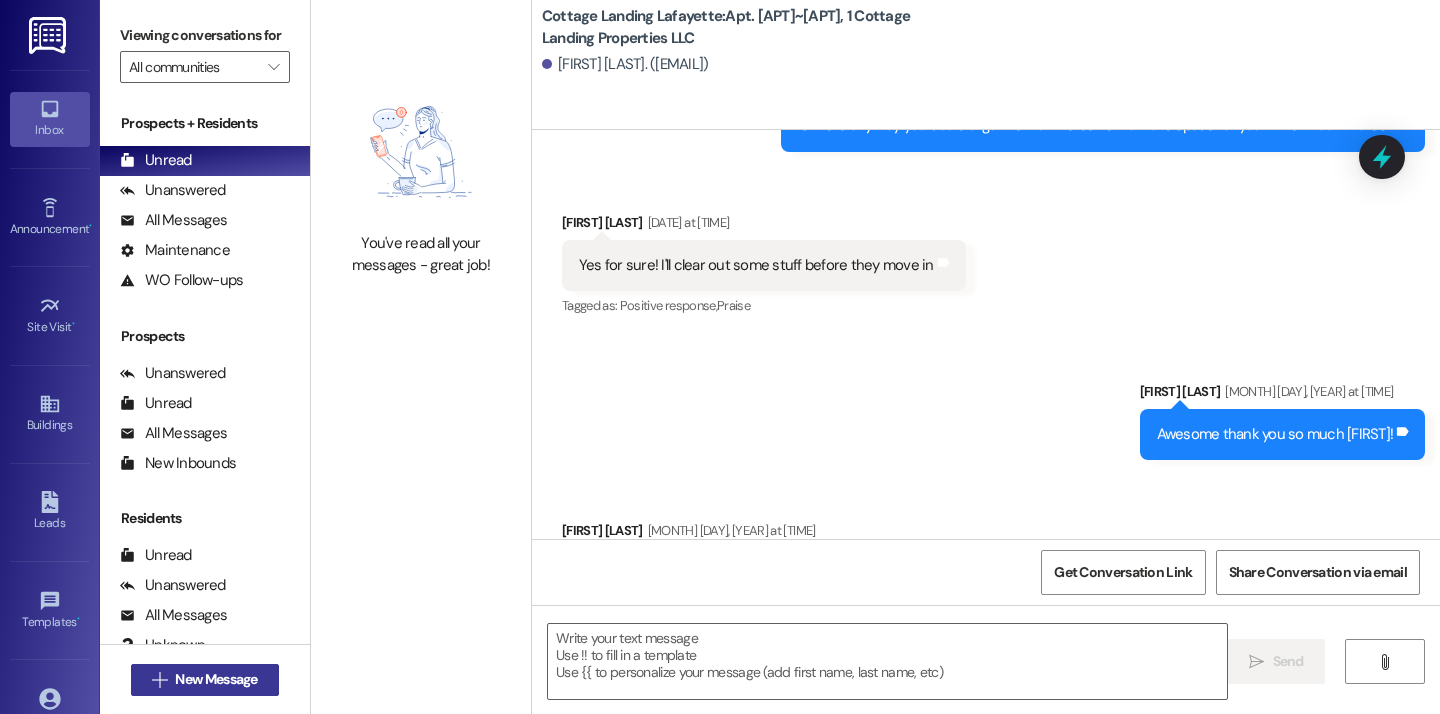 click on "New Message" at bounding box center (216, 679) 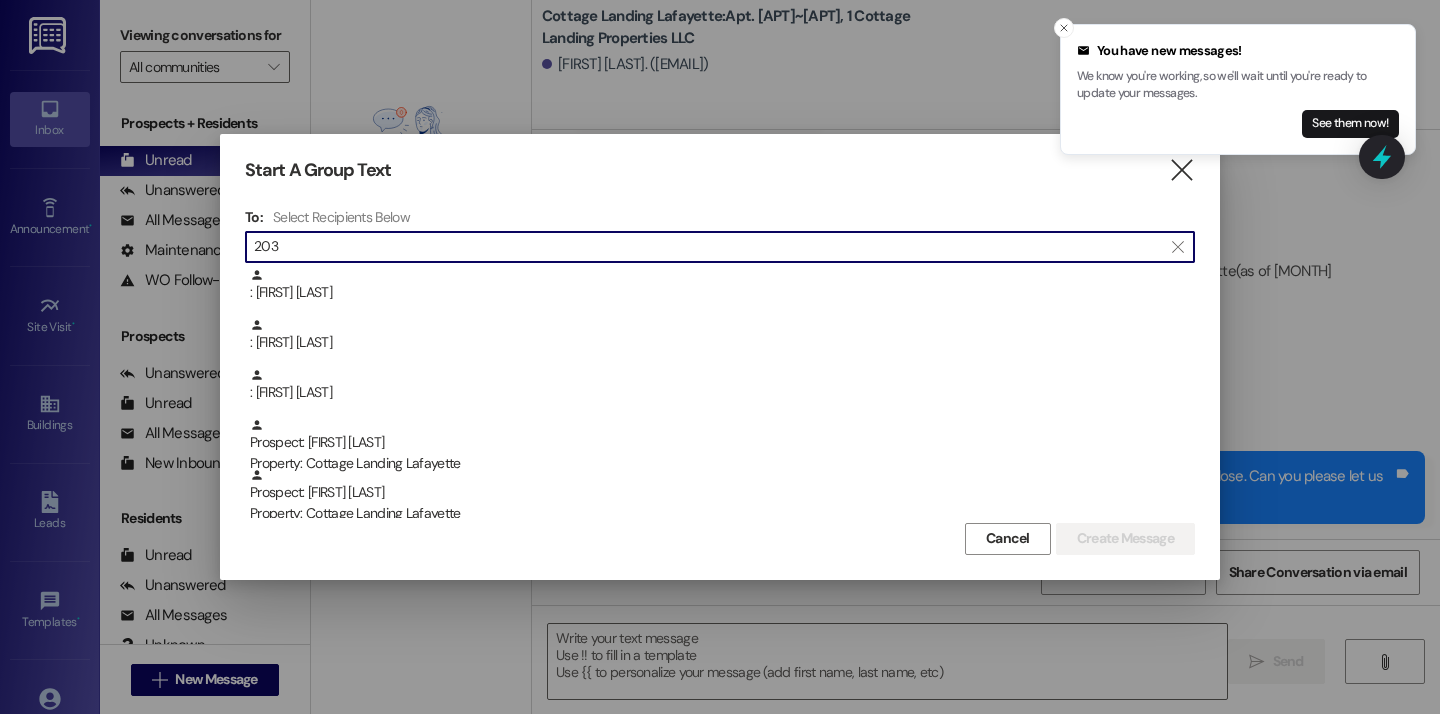 scroll, scrollTop: 27814, scrollLeft: 0, axis: vertical 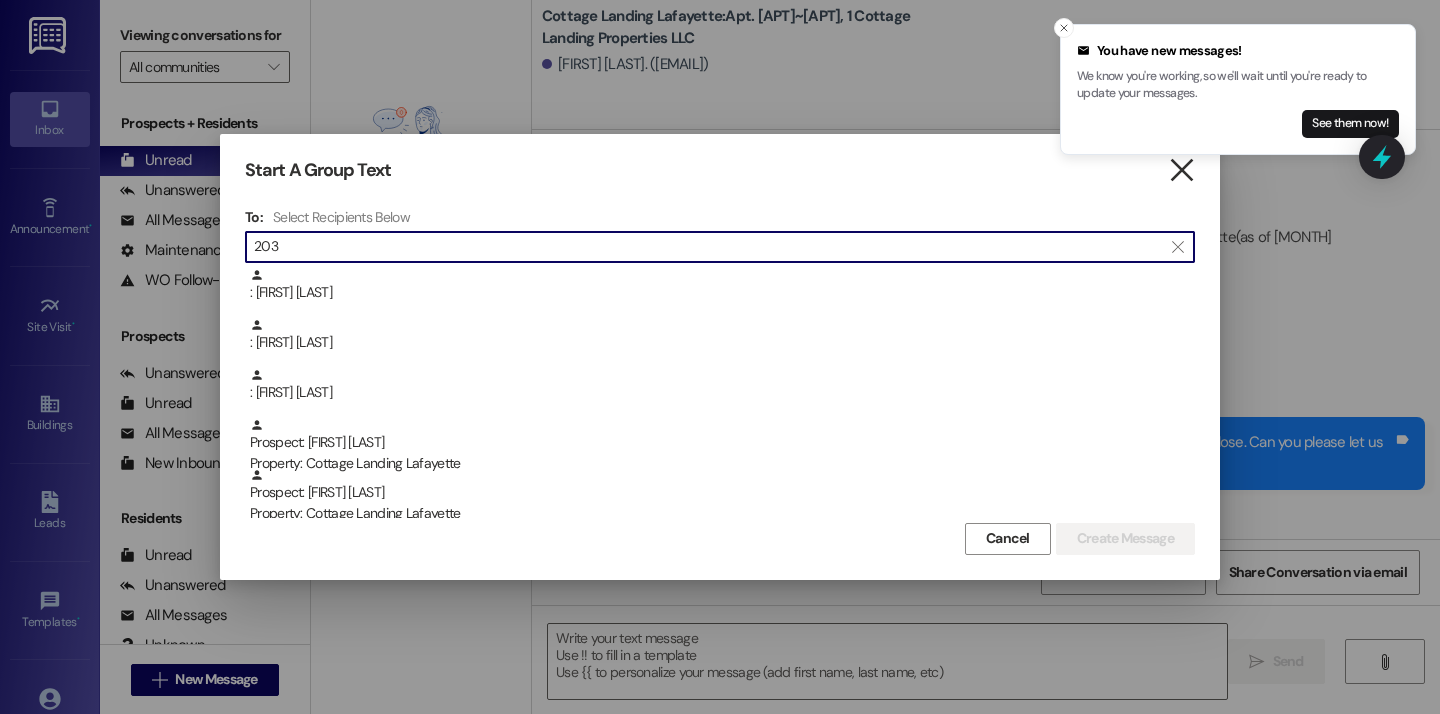 type on "203" 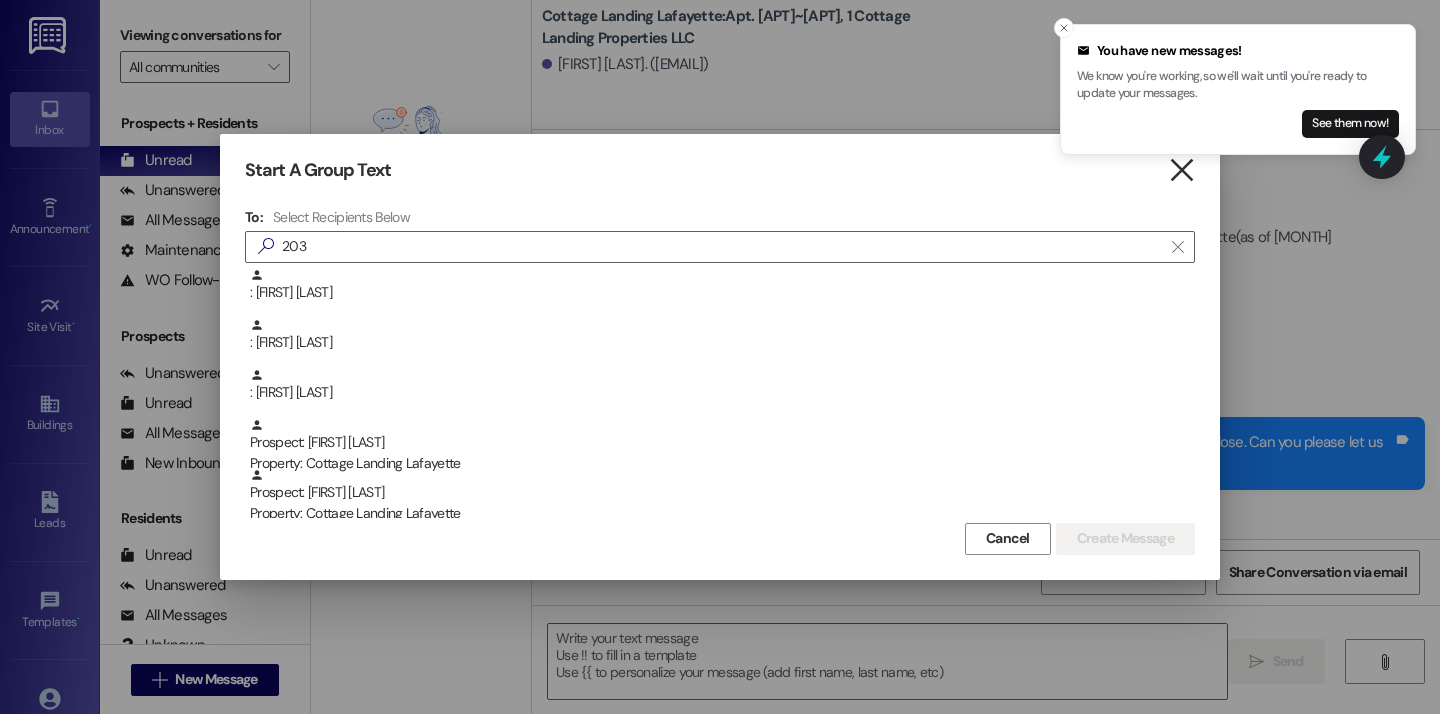 click on "" at bounding box center (1181, 170) 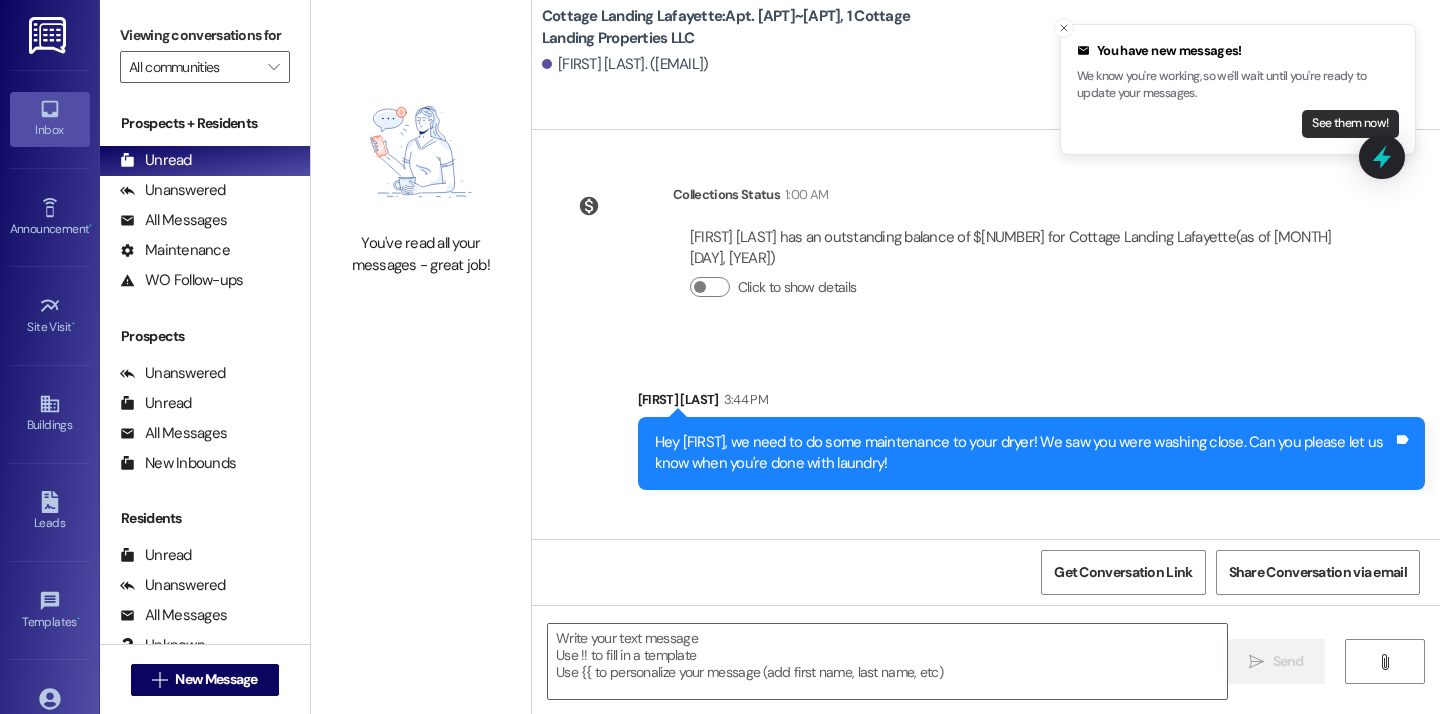 click on "See them now!" at bounding box center [1350, 124] 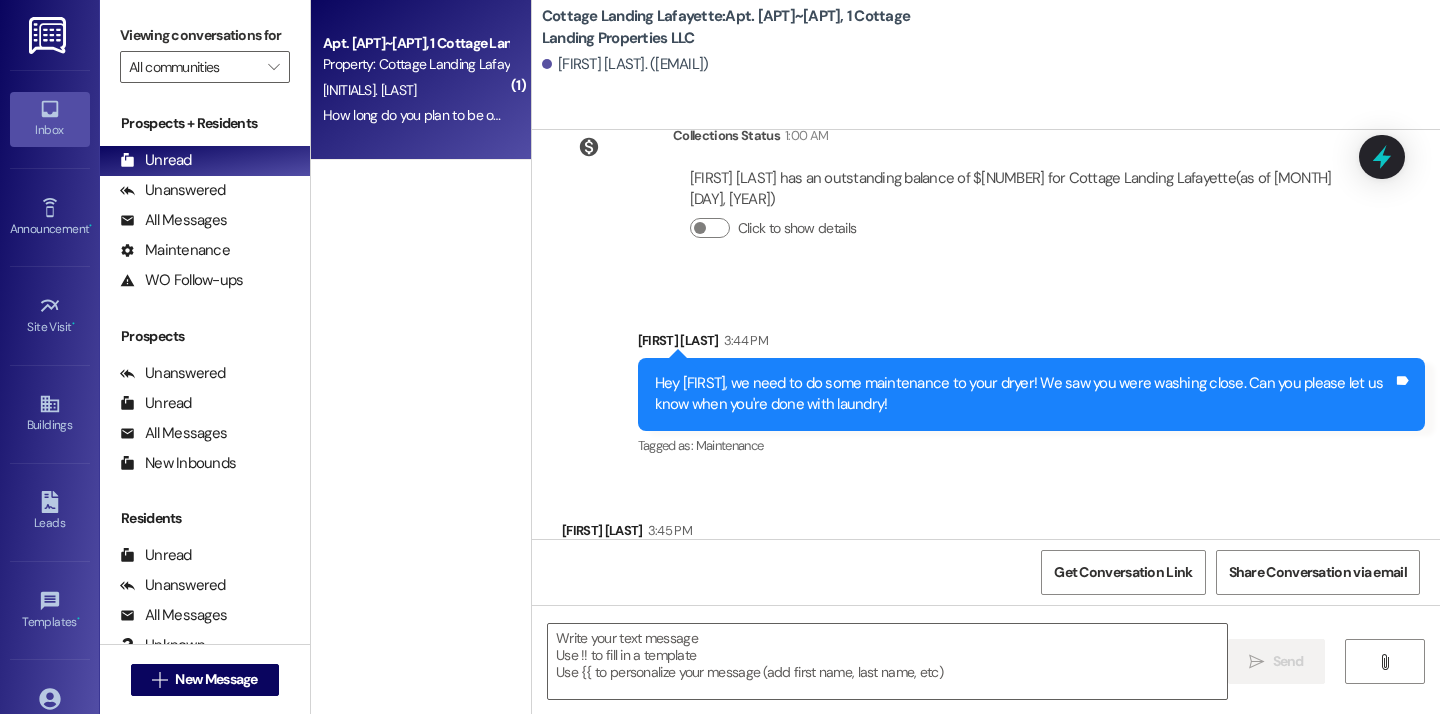 scroll, scrollTop: 27874, scrollLeft: 0, axis: vertical 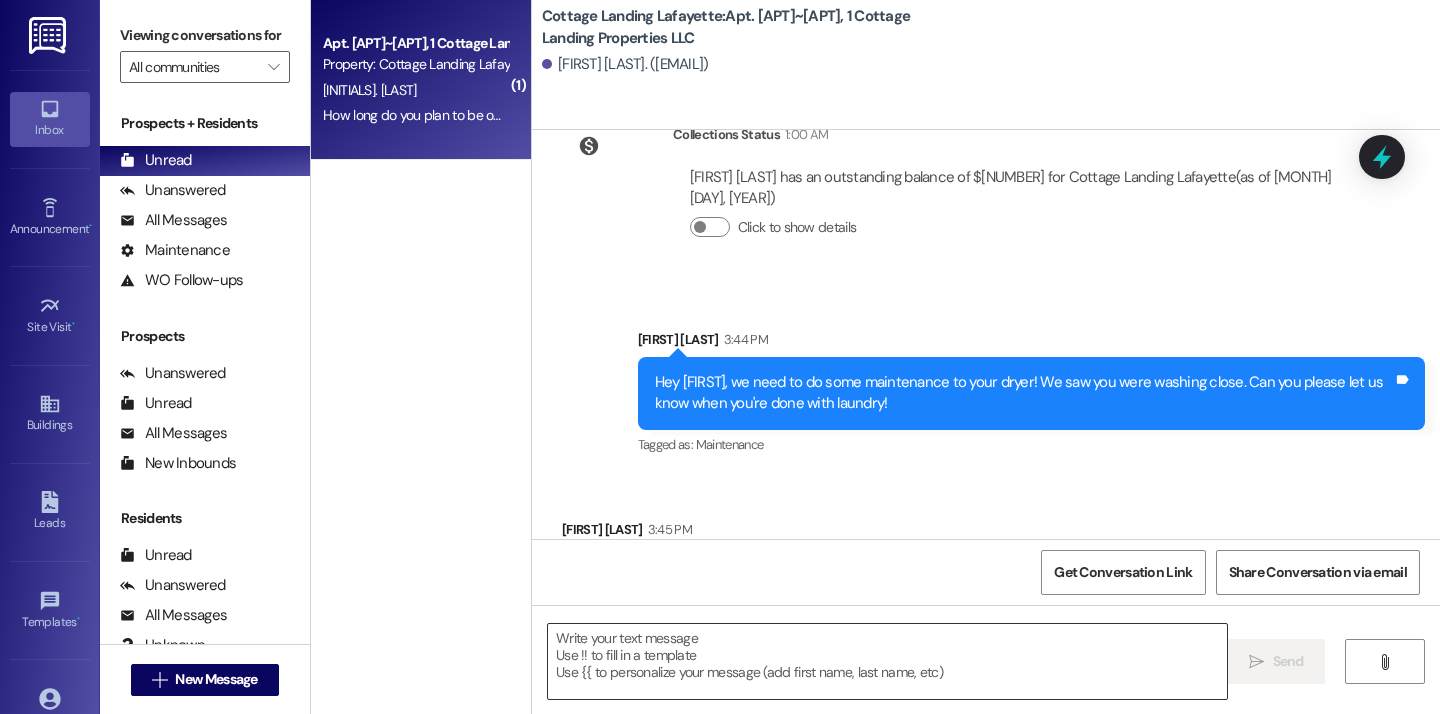 click at bounding box center (887, 661) 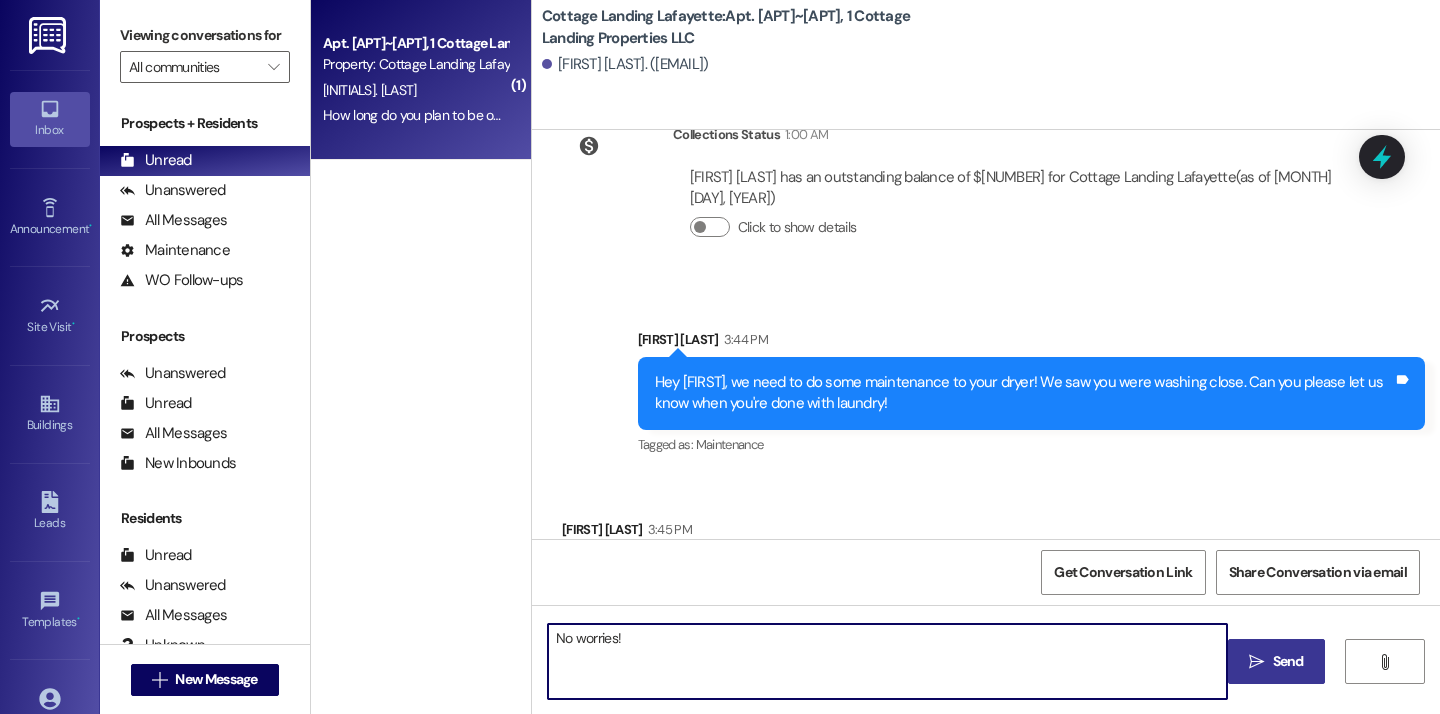 type on "No worries!" 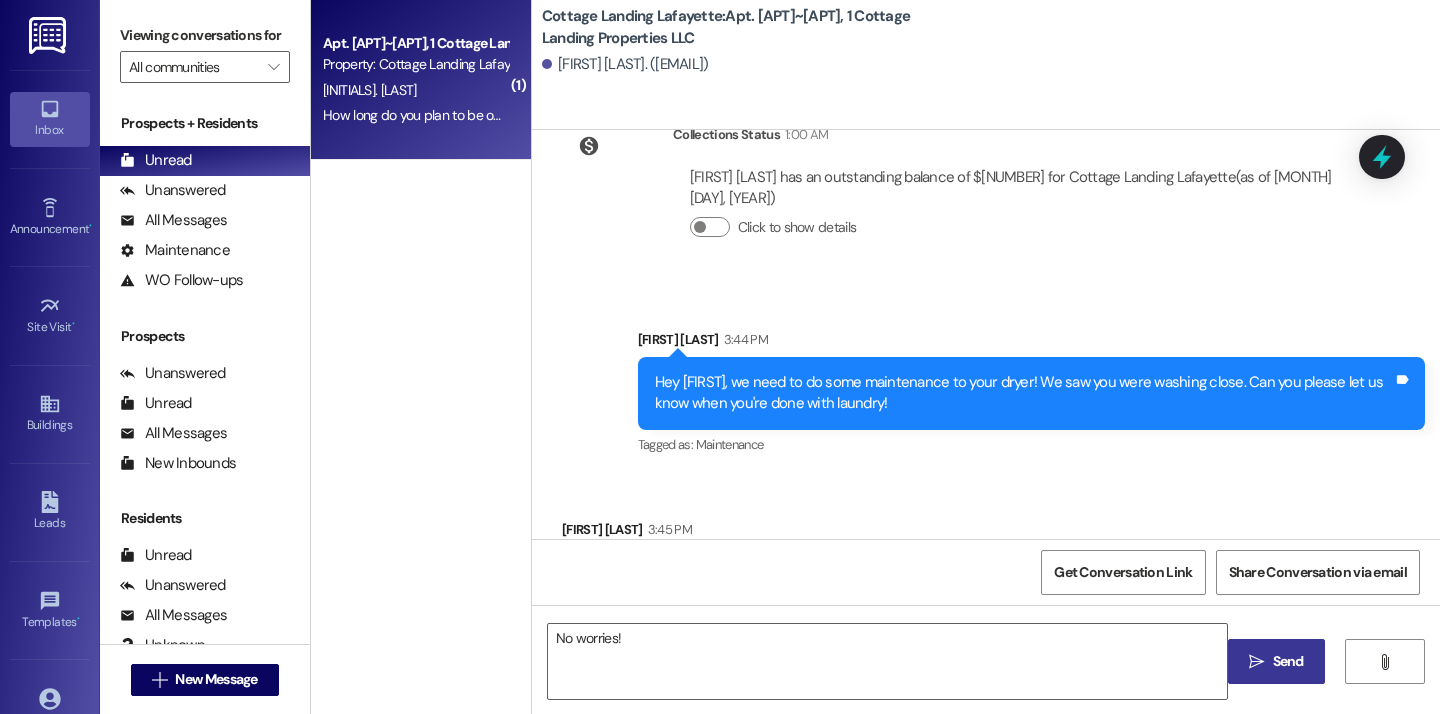 click on " Send" at bounding box center [1276, 661] 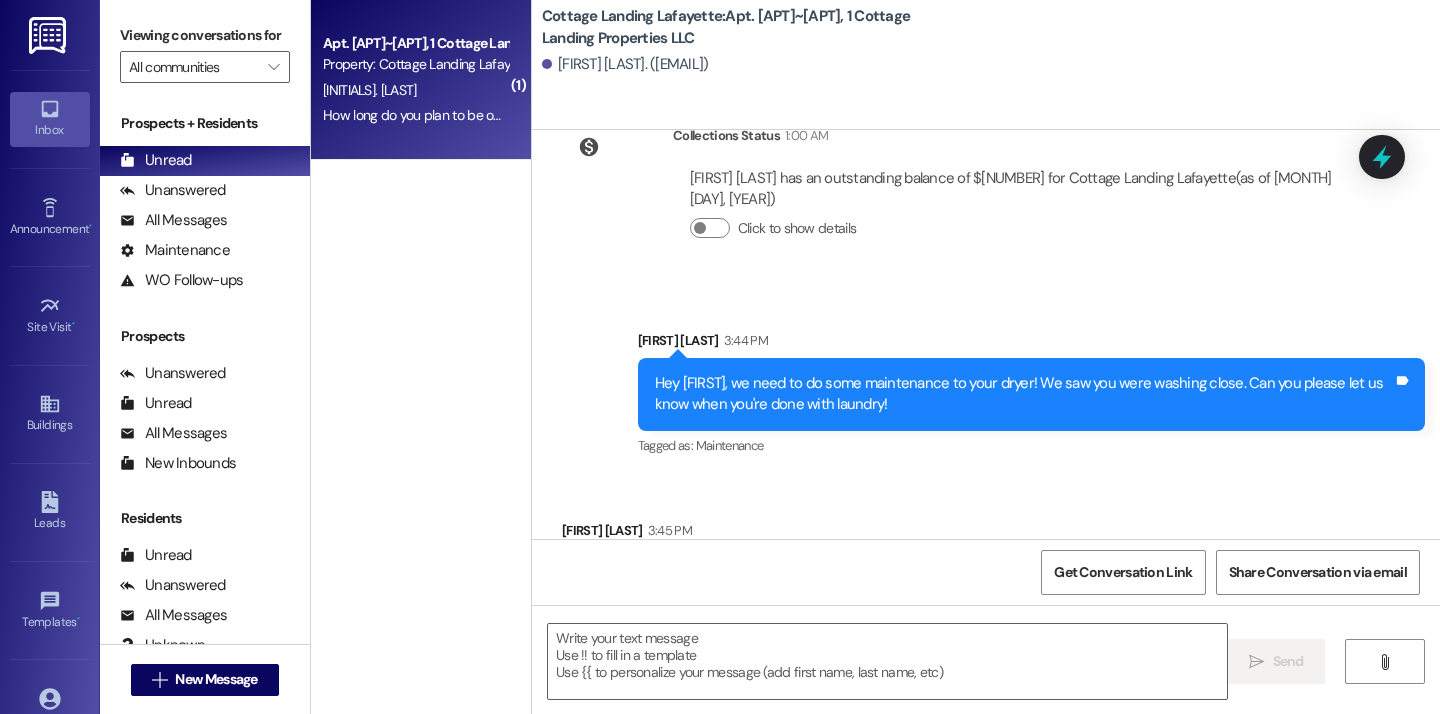 scroll, scrollTop: 28013, scrollLeft: 0, axis: vertical 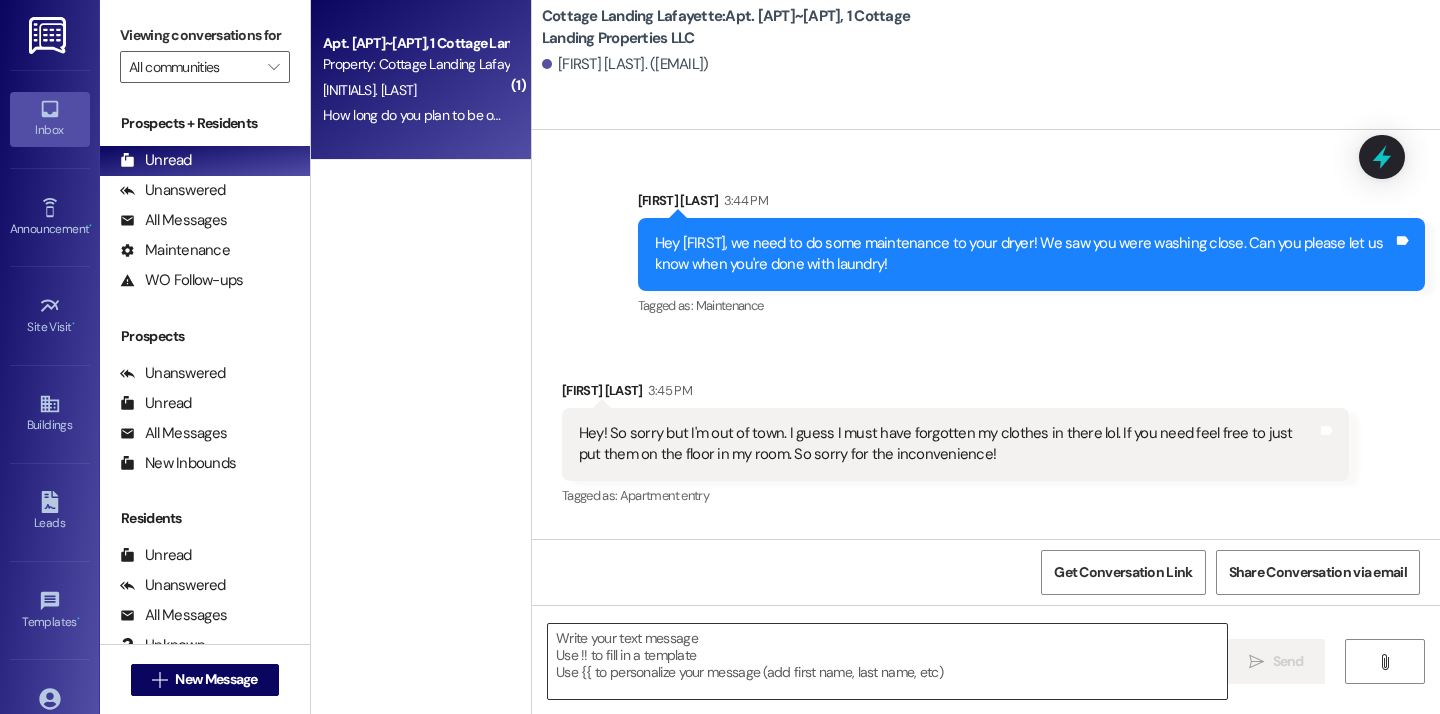 click at bounding box center (887, 661) 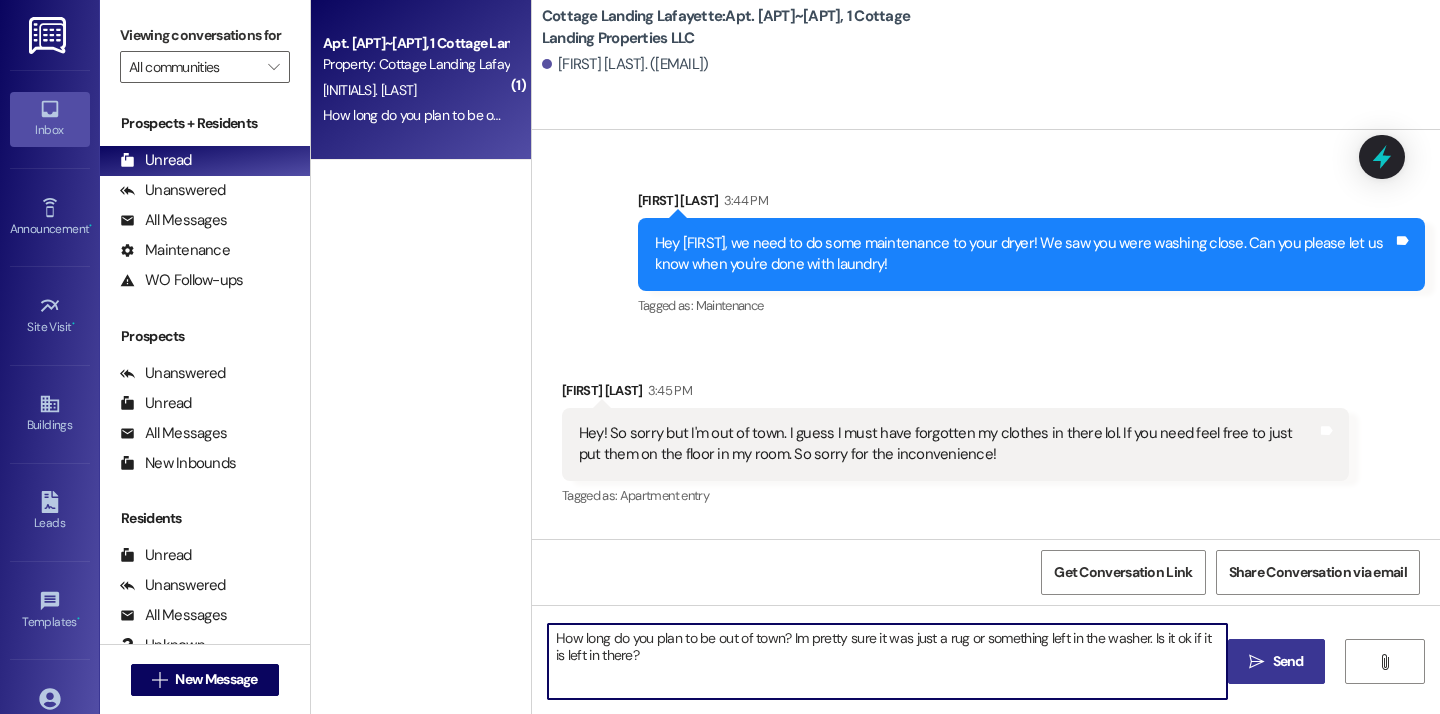 type on "How long do you plan to be out of town? Im pretty sure it was just a rug or something left in the washer. Is it ok if it is left in there?" 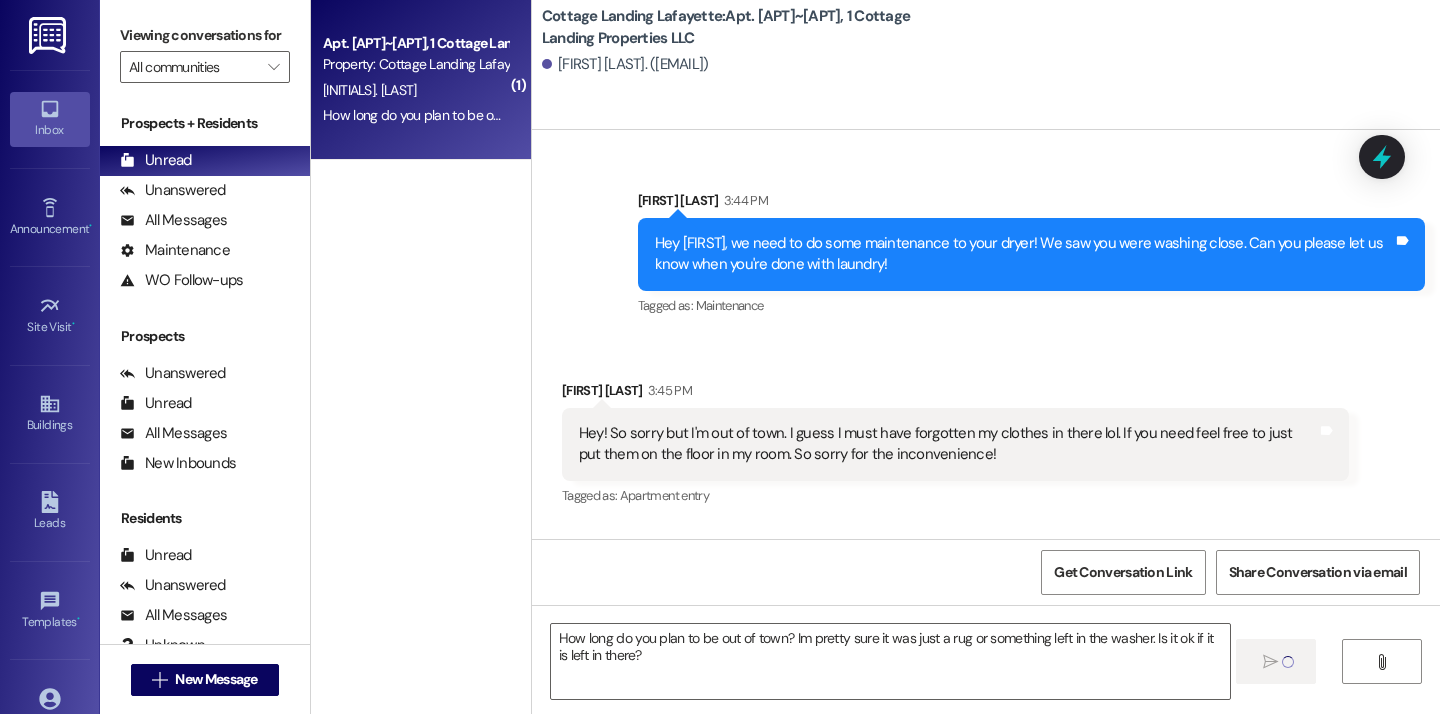 type 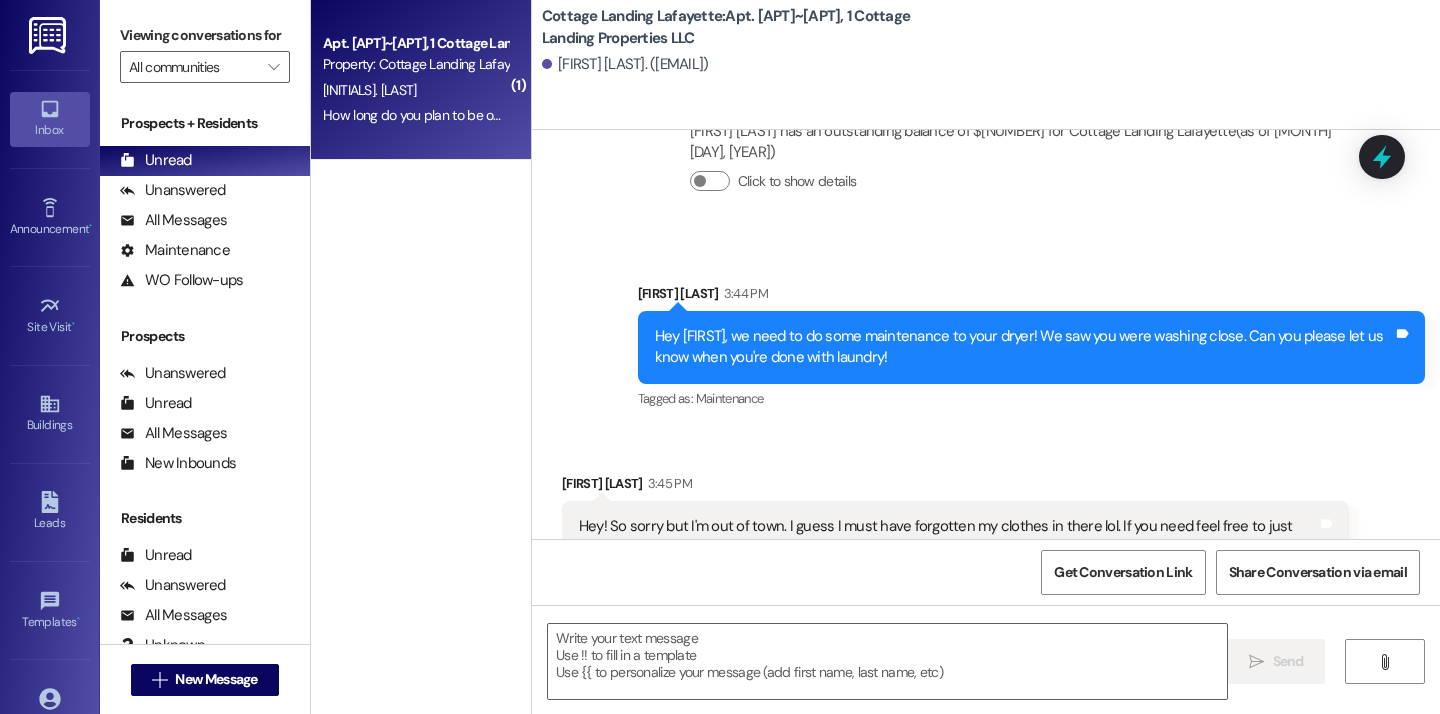 scroll, scrollTop: 27873, scrollLeft: 0, axis: vertical 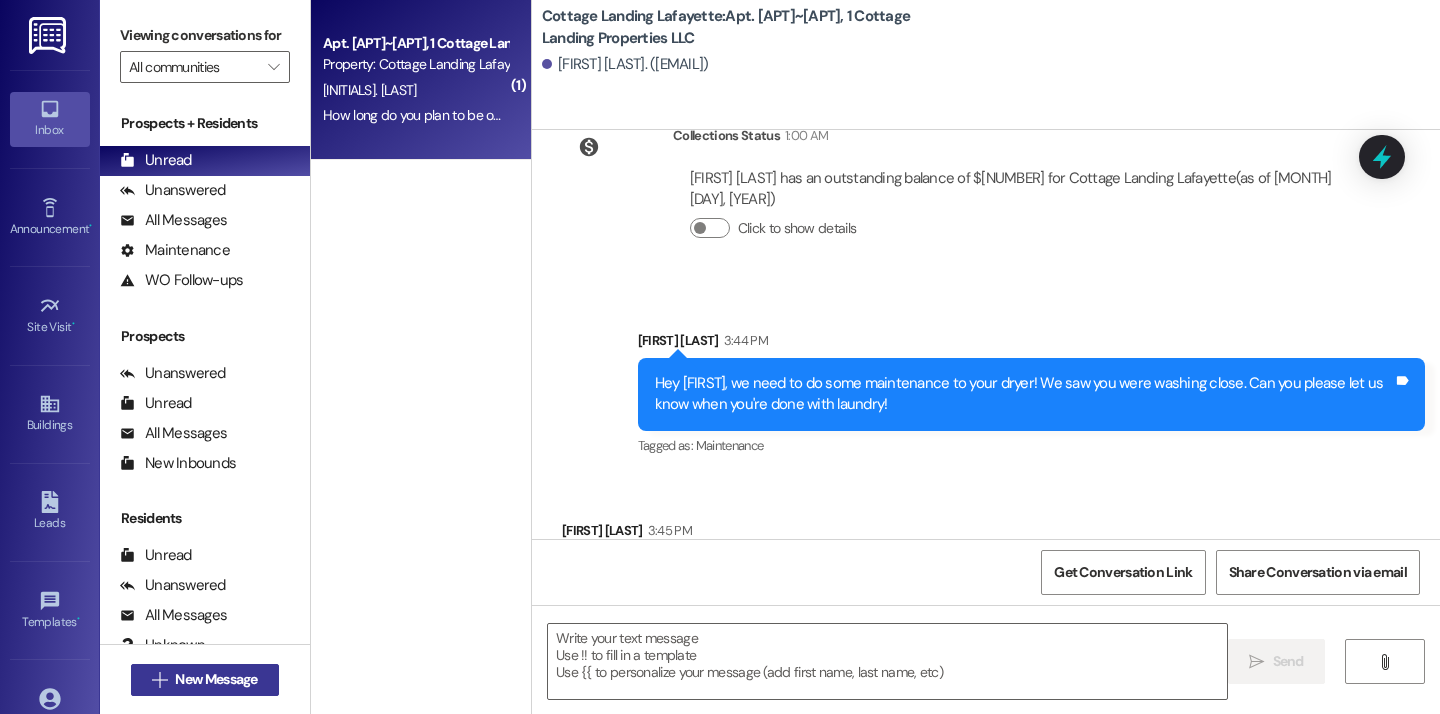 click on "New Message" at bounding box center (216, 679) 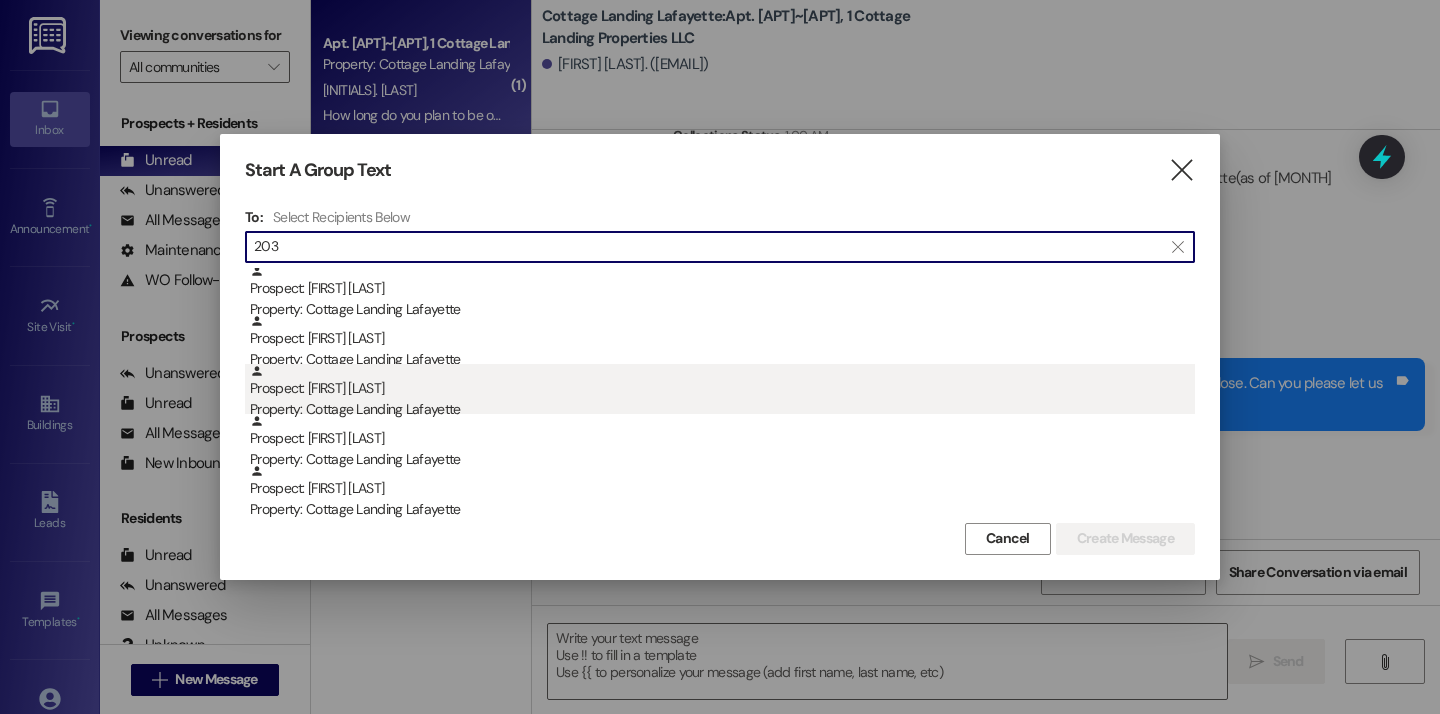 scroll, scrollTop: 0, scrollLeft: 0, axis: both 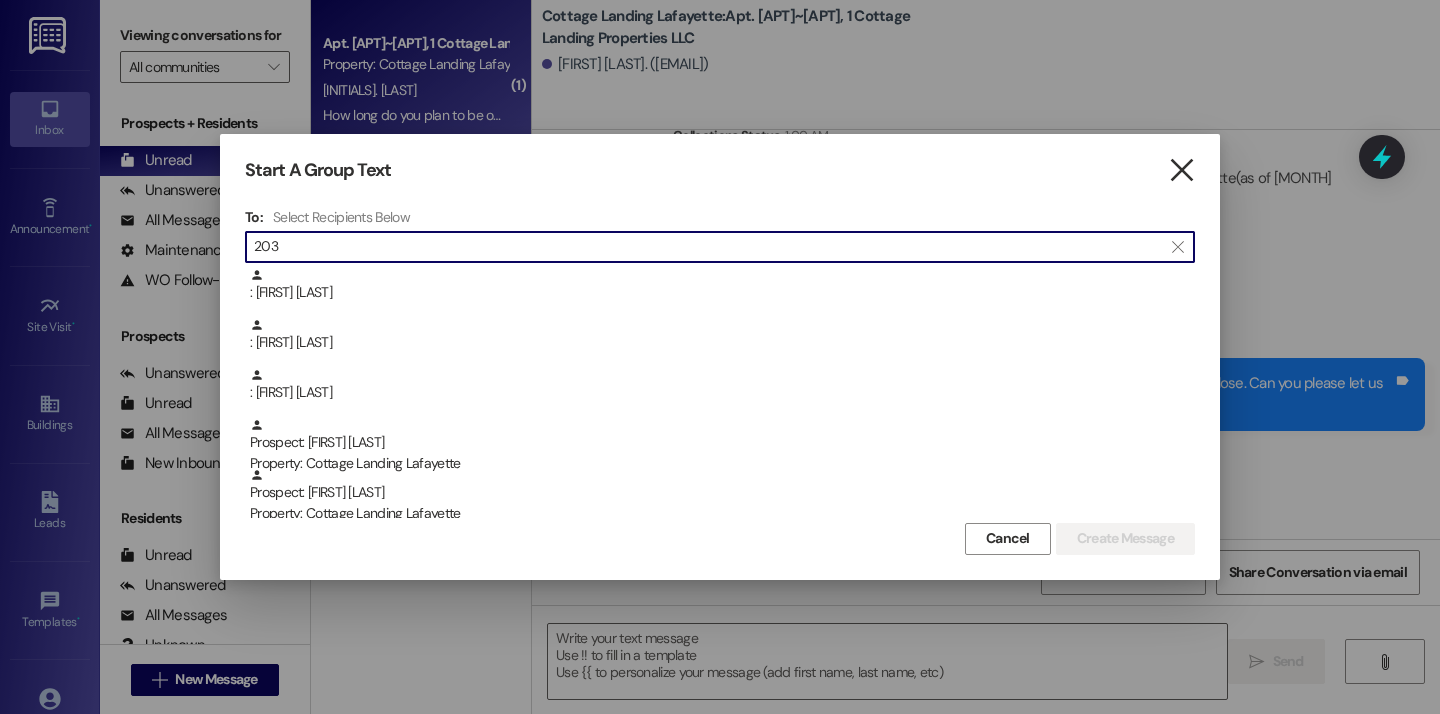 type on "203" 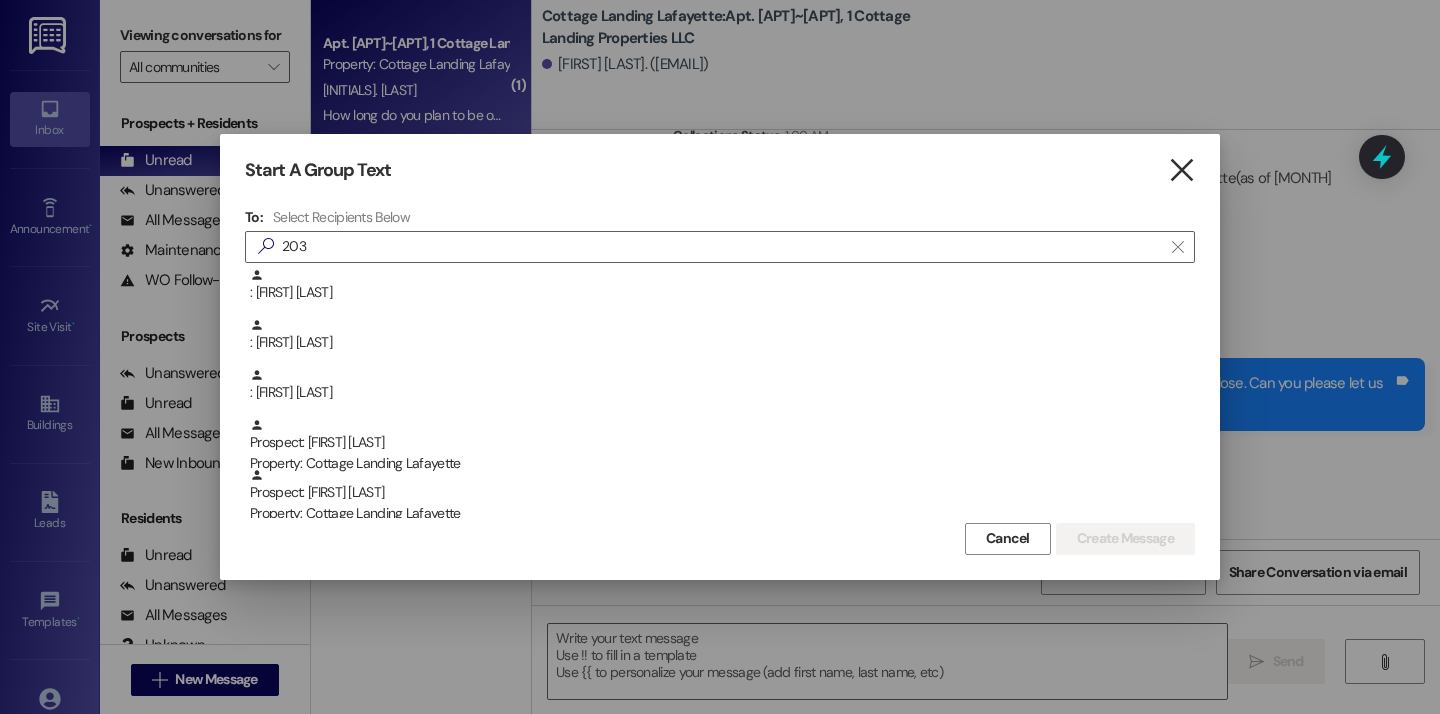 click on "" at bounding box center (1181, 170) 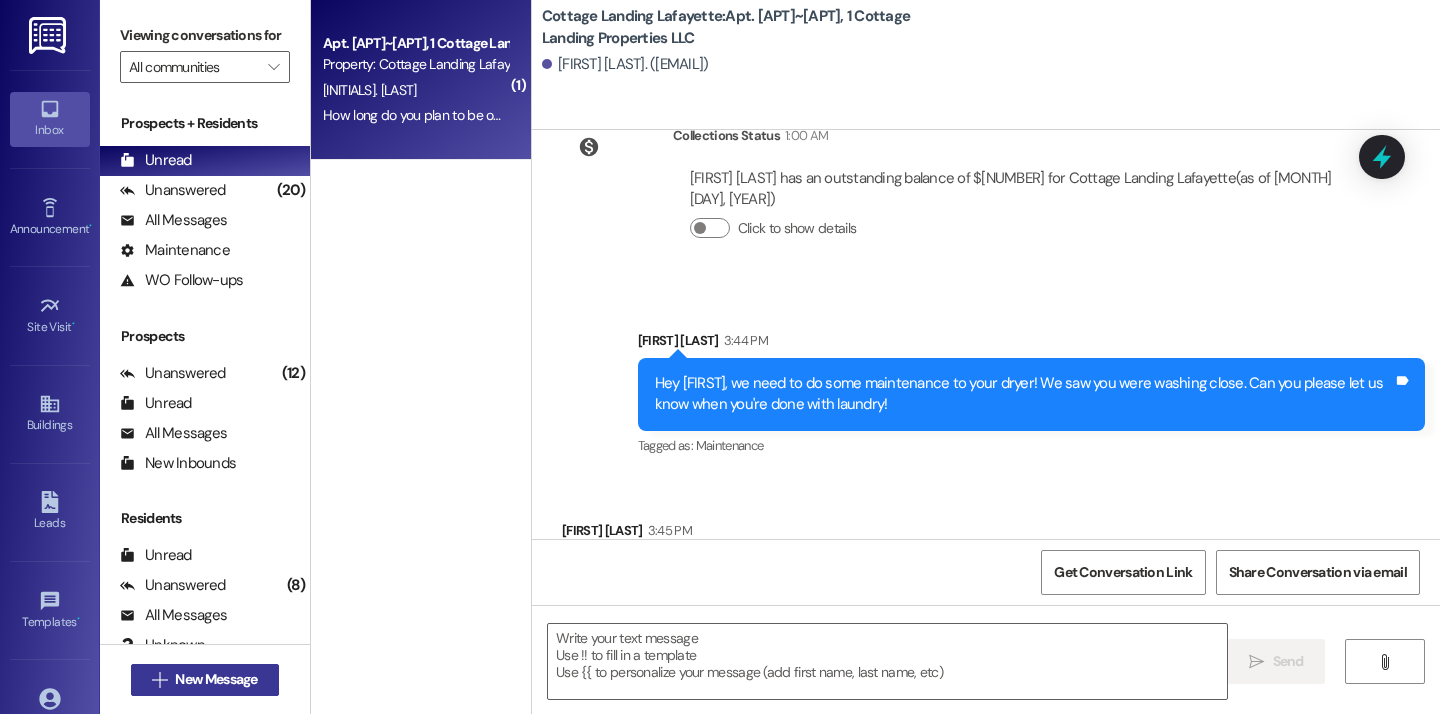 click on "New Message" at bounding box center [216, 679] 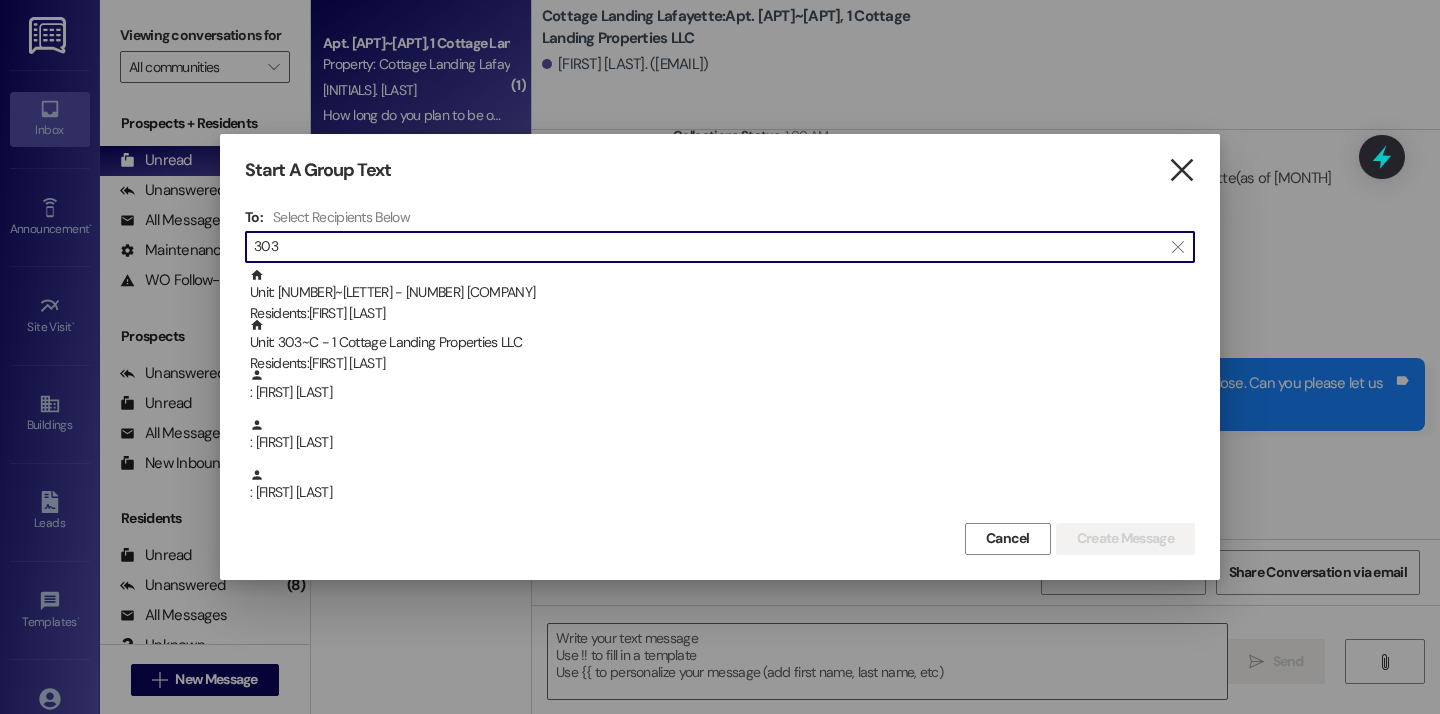 type on "303" 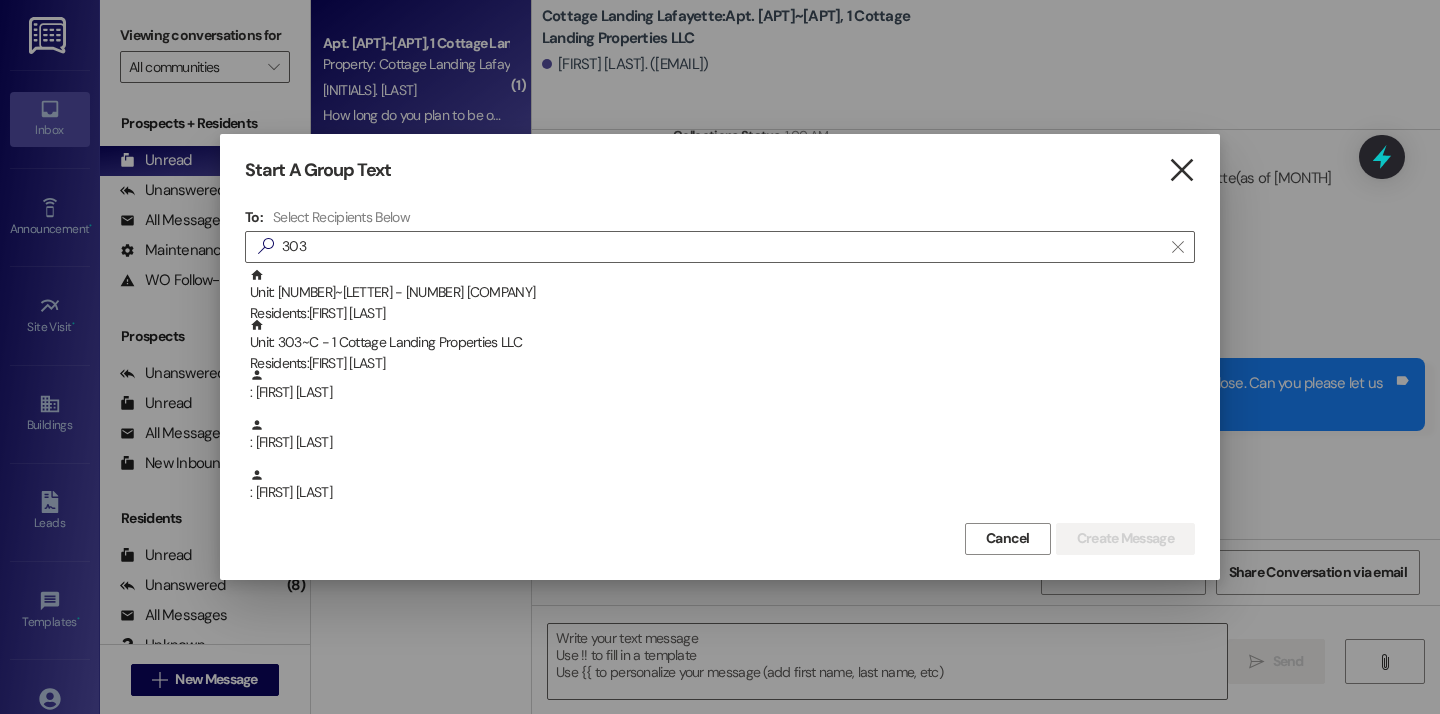 click on "" at bounding box center (1181, 170) 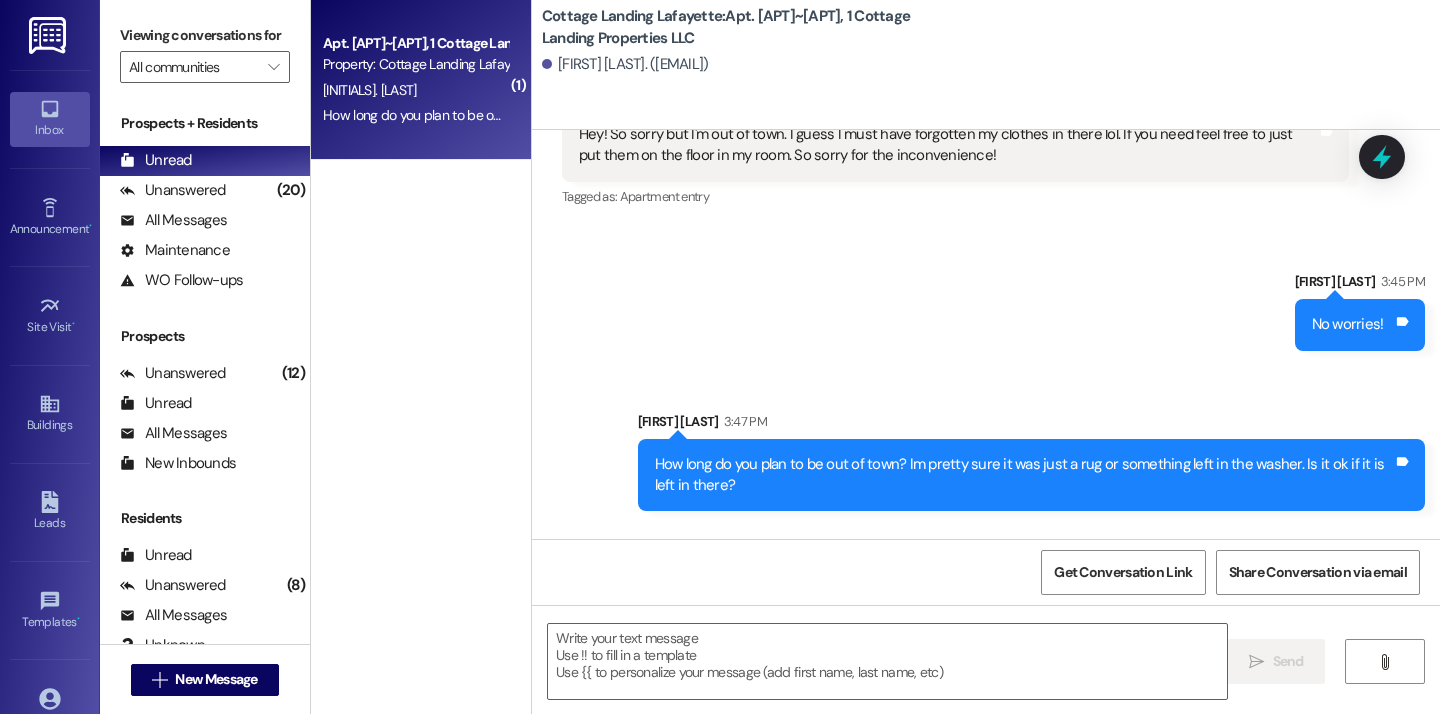 scroll, scrollTop: 28313, scrollLeft: 0, axis: vertical 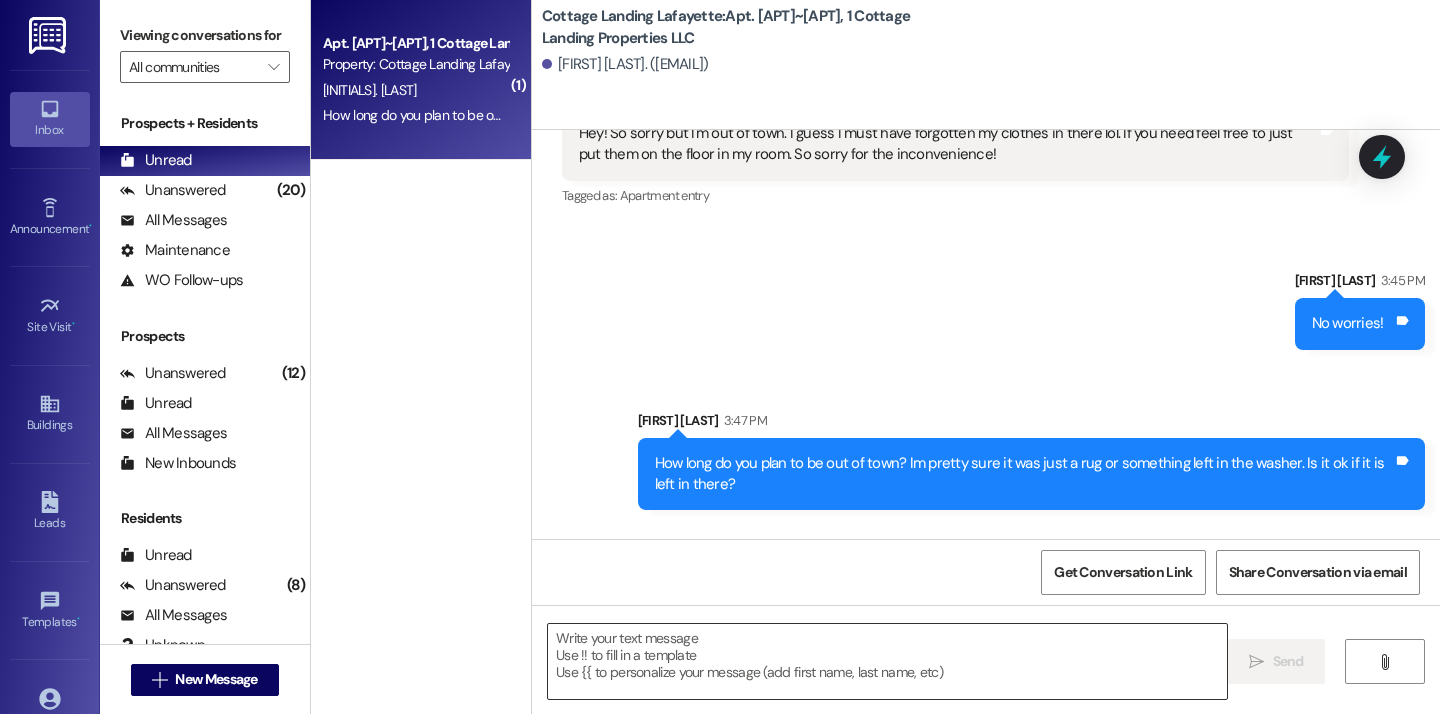click at bounding box center [887, 661] 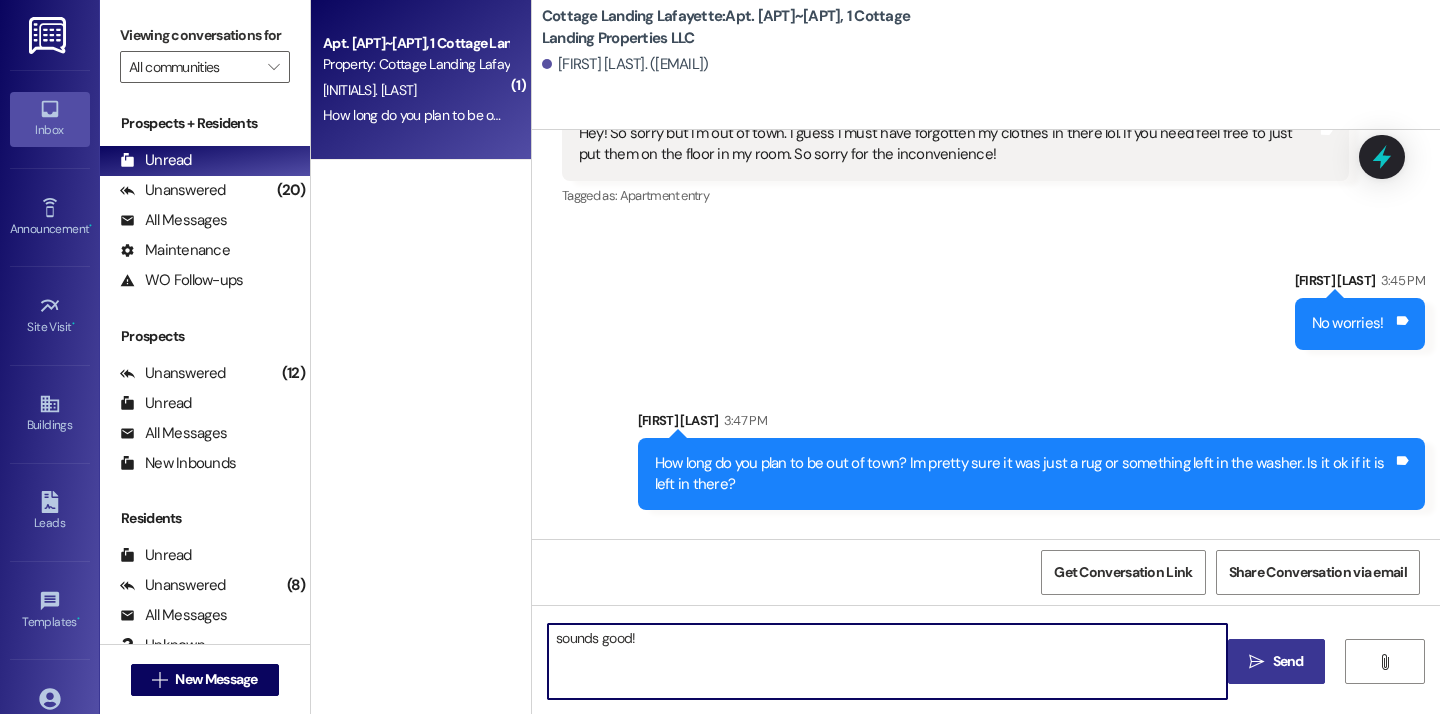 type on "sounds good!" 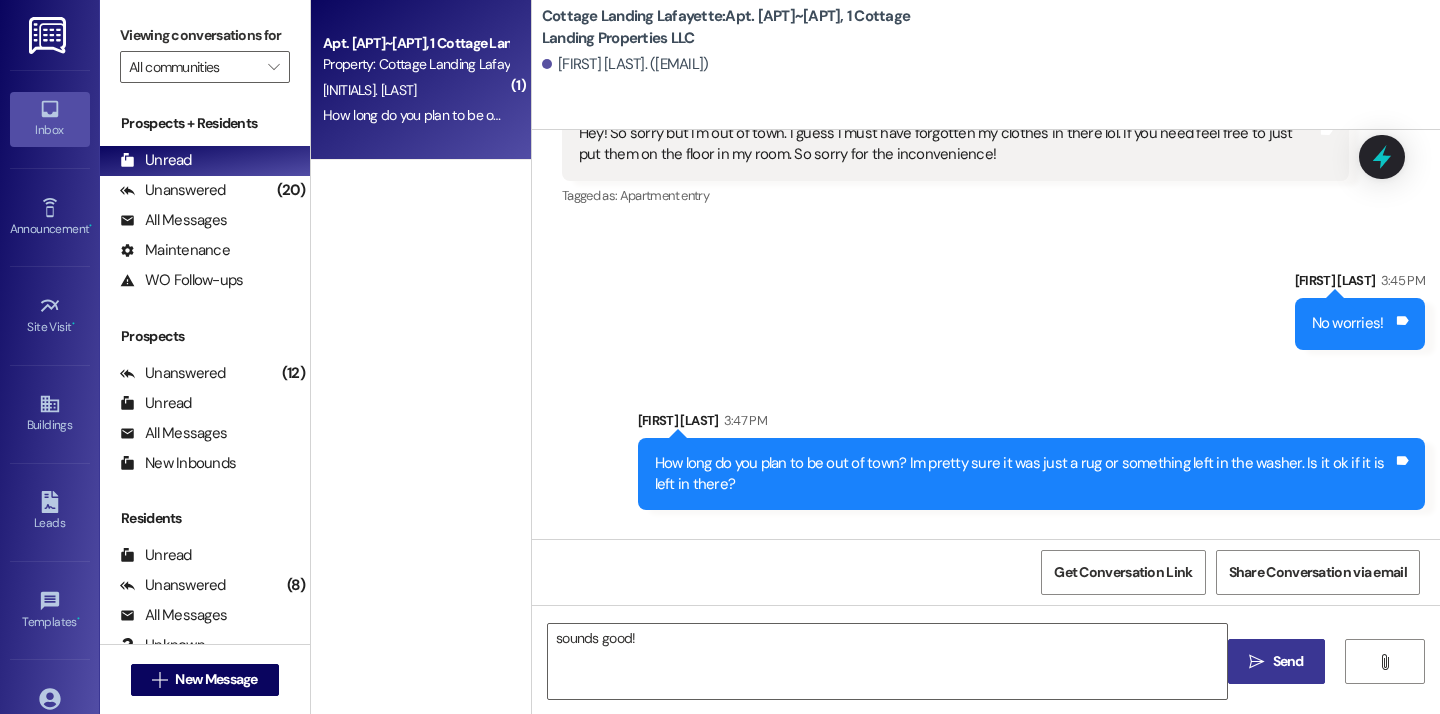 click on " Send" at bounding box center [1276, 661] 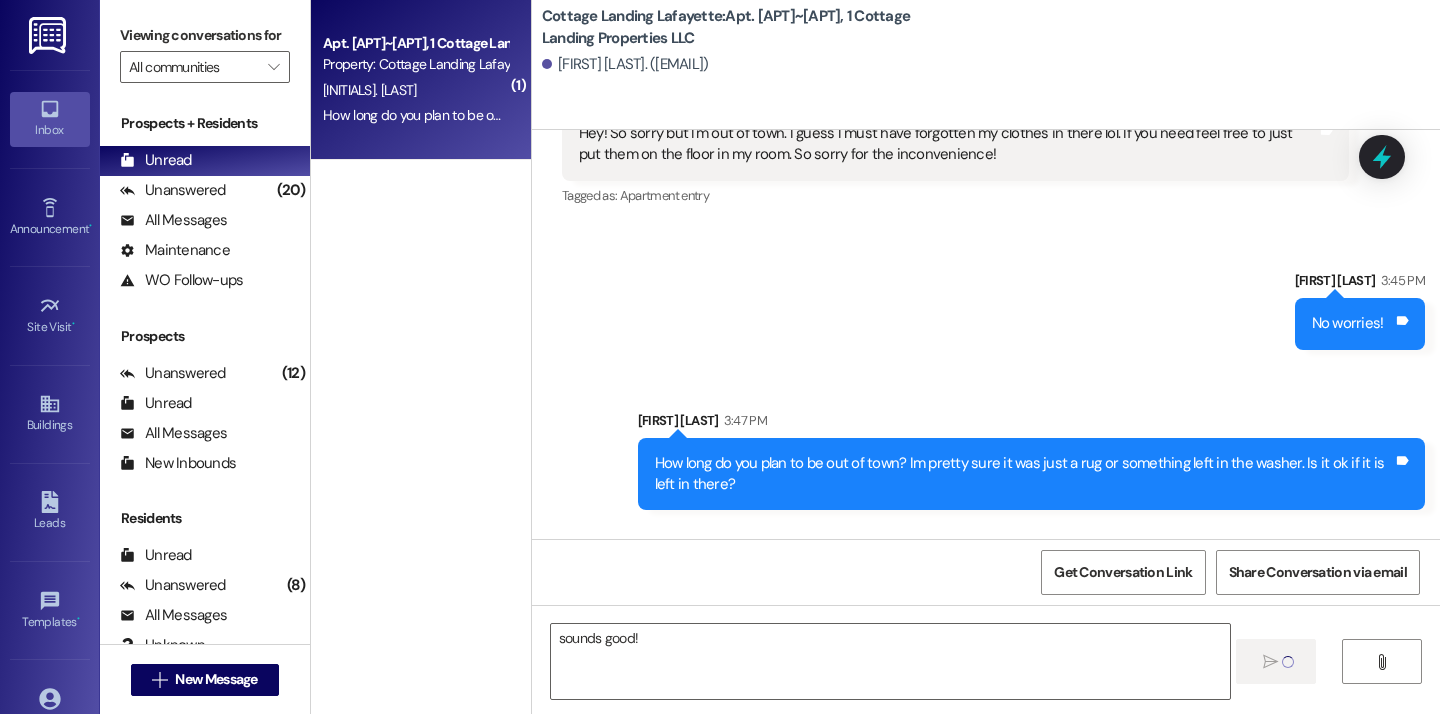 type 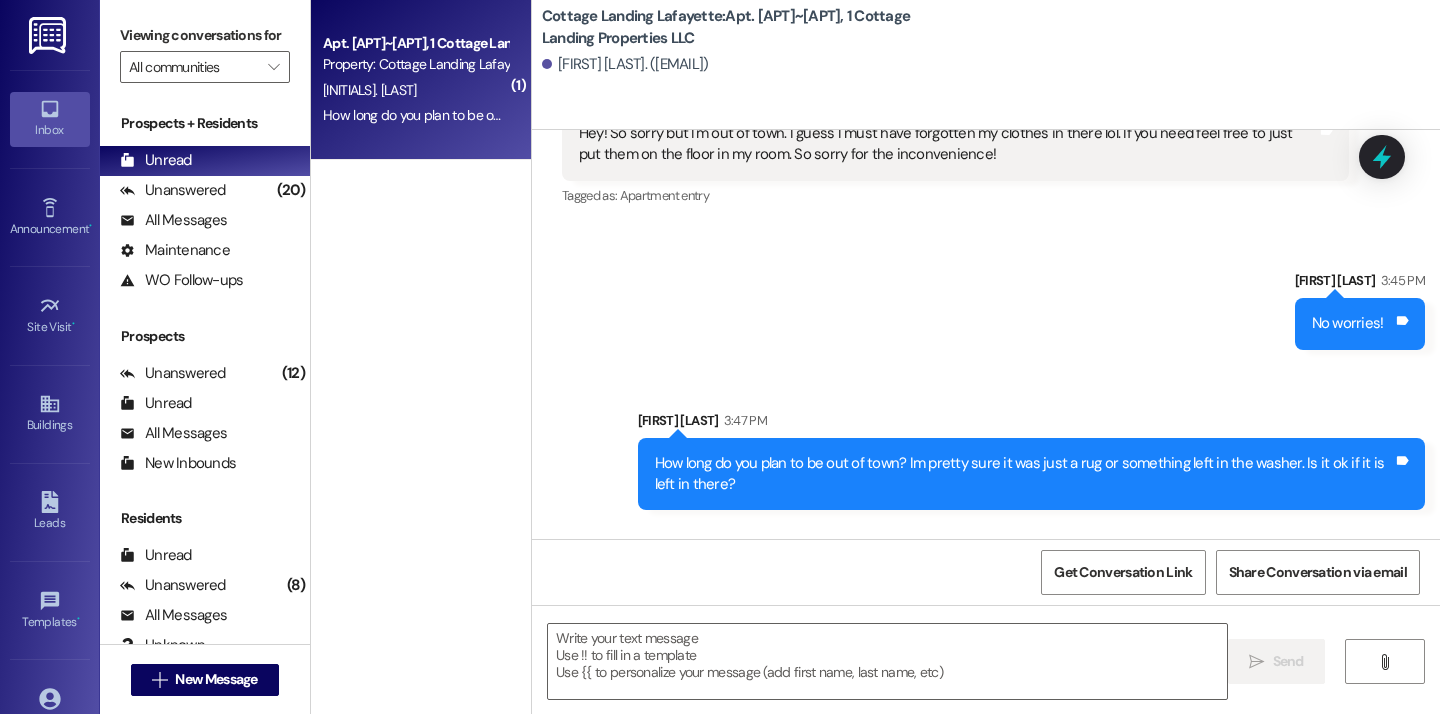 scroll, scrollTop: 28312, scrollLeft: 0, axis: vertical 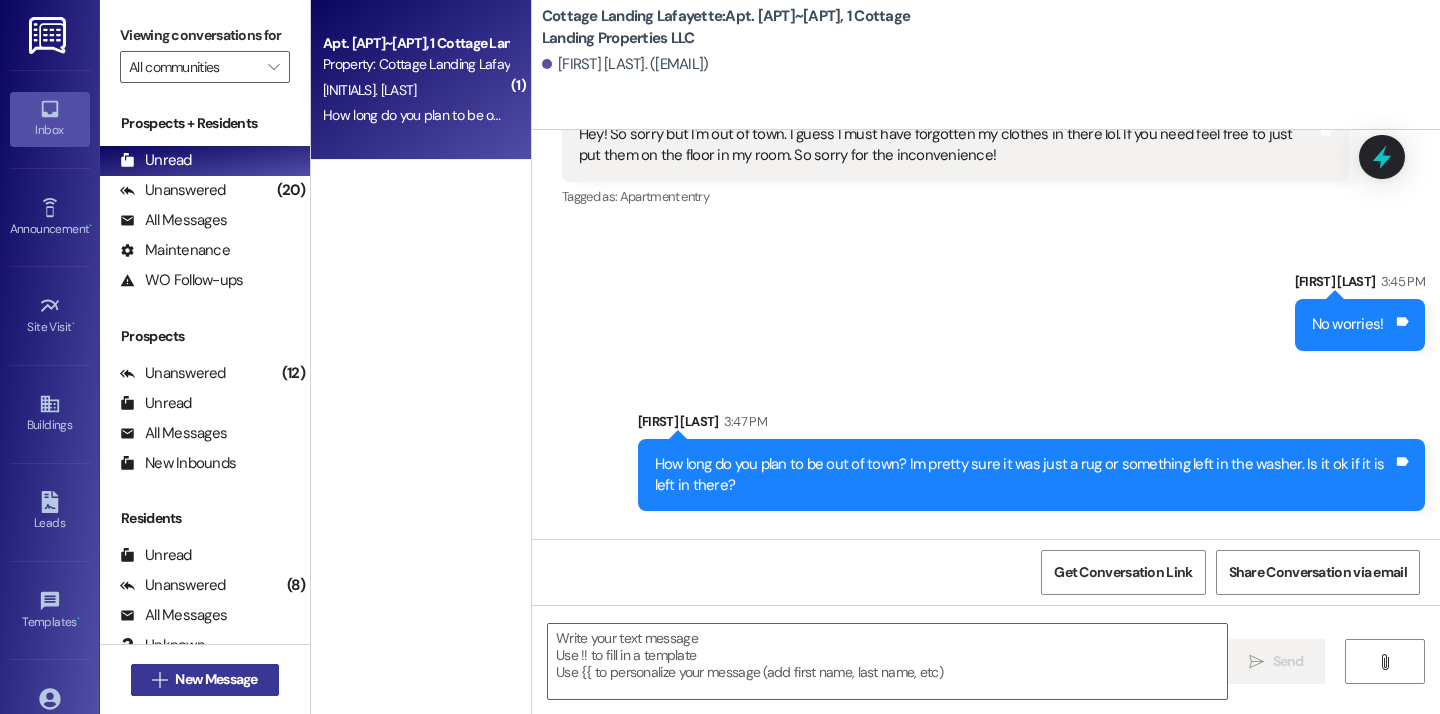 click on "New Message" at bounding box center (216, 679) 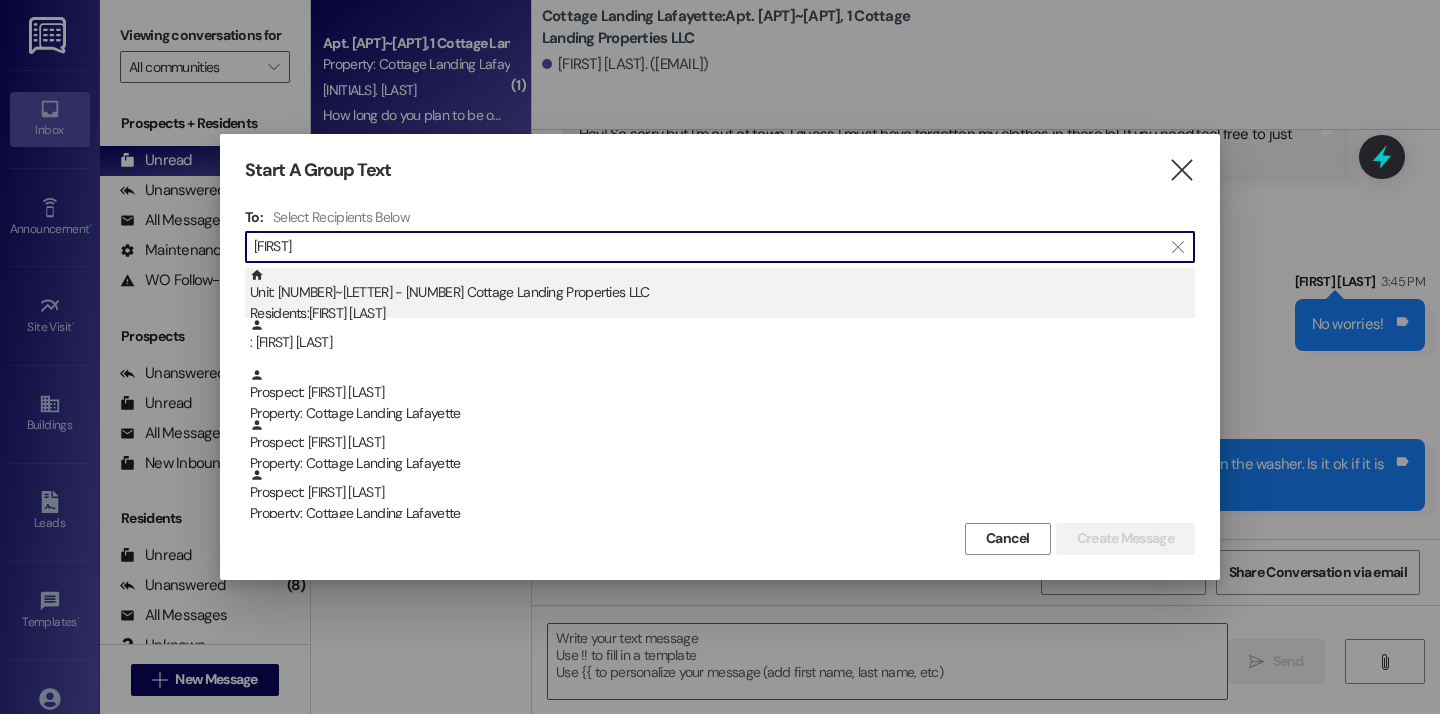 type on "[FIRST]" 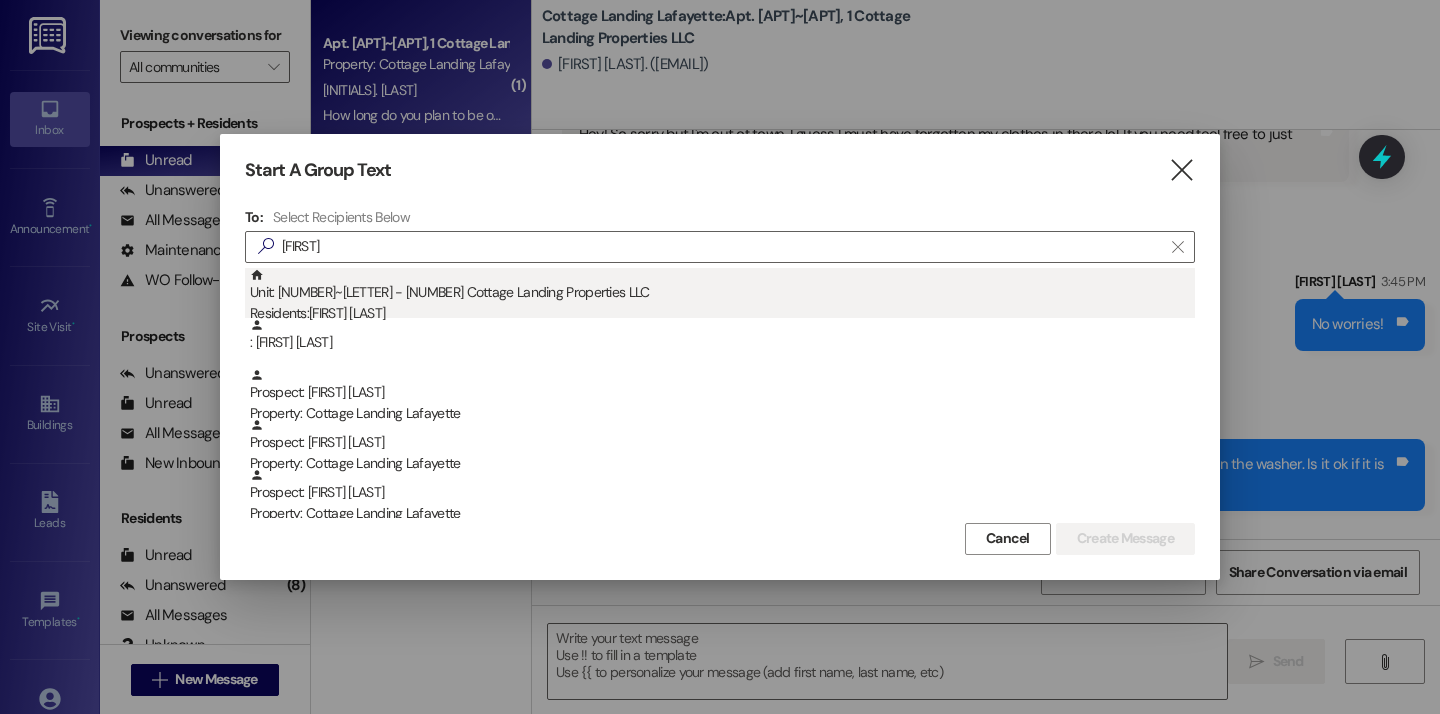 click on "Unit: [NUMBER]~[LETTER] - [NUMBER] [COMPANY] Residents: [FIRST] [LAST]" at bounding box center (722, 296) 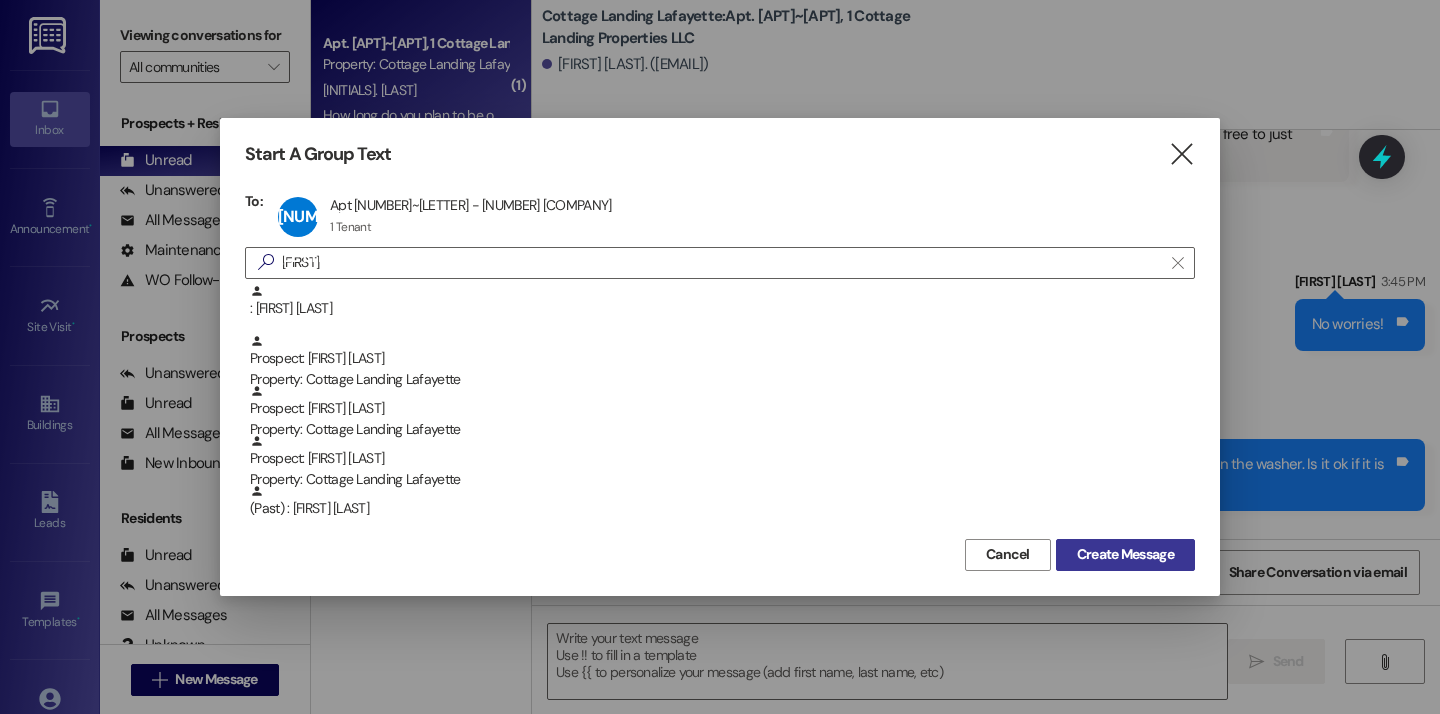click on "Create Message" at bounding box center [1125, 554] 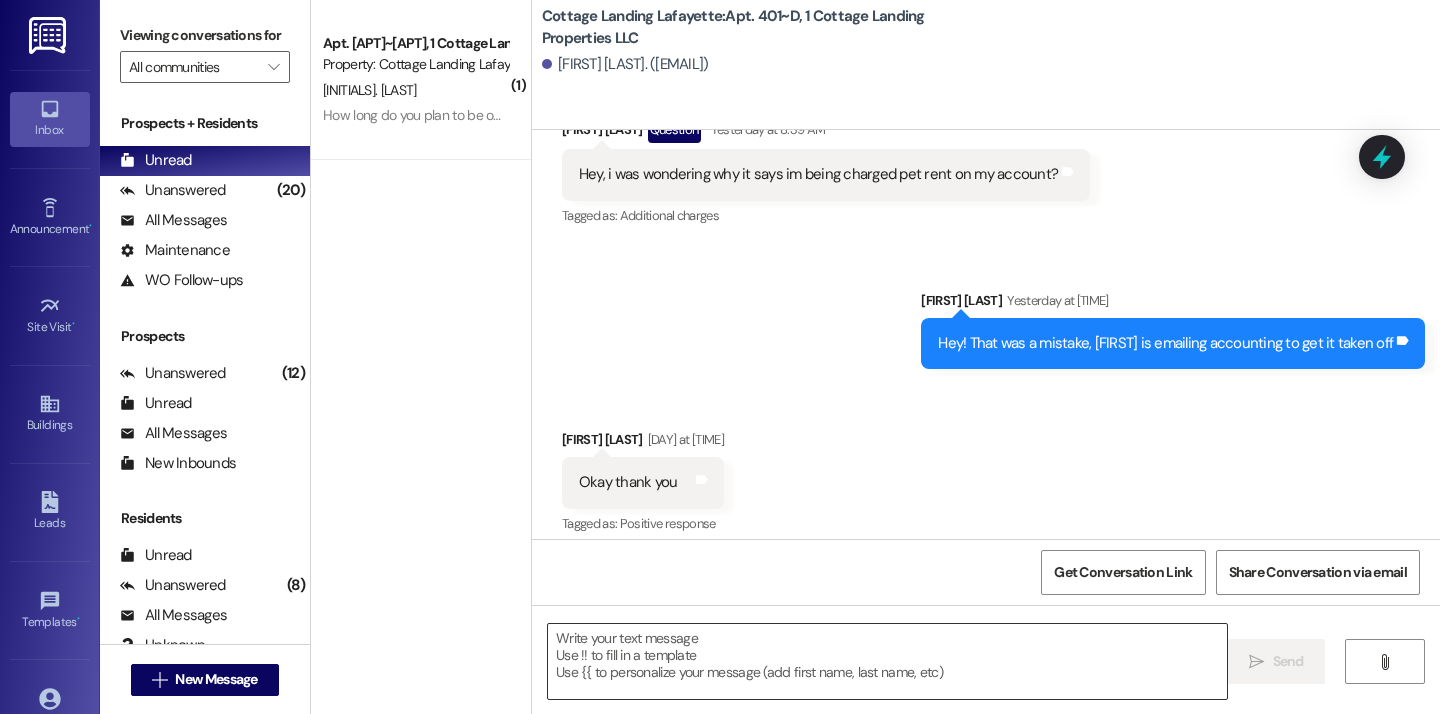 click at bounding box center [887, 661] 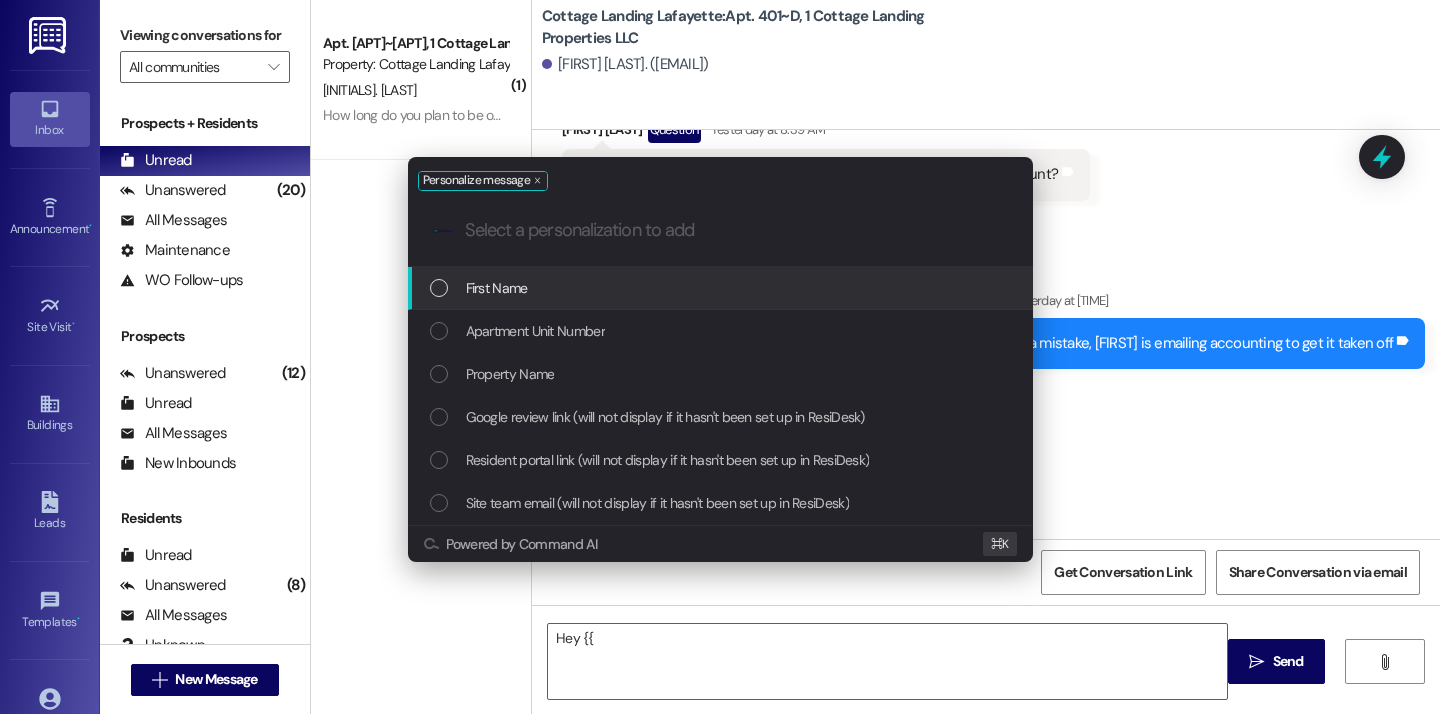 click on "First Name" at bounding box center (722, 288) 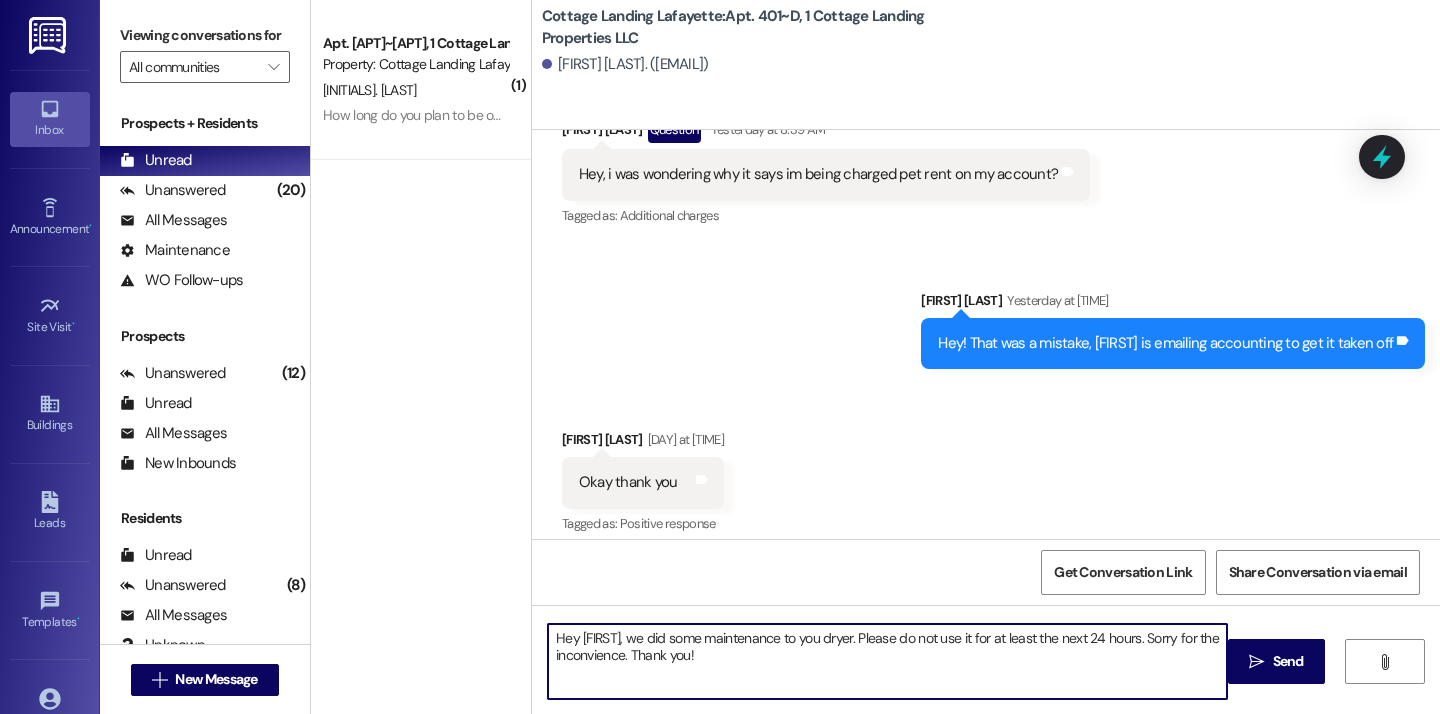 click on "Hey [FIRST], we did some maintenance to you dryer. Please do not use it for at least the next 24 hours. Sorry for the inconvience. Thank you!" at bounding box center [887, 661] 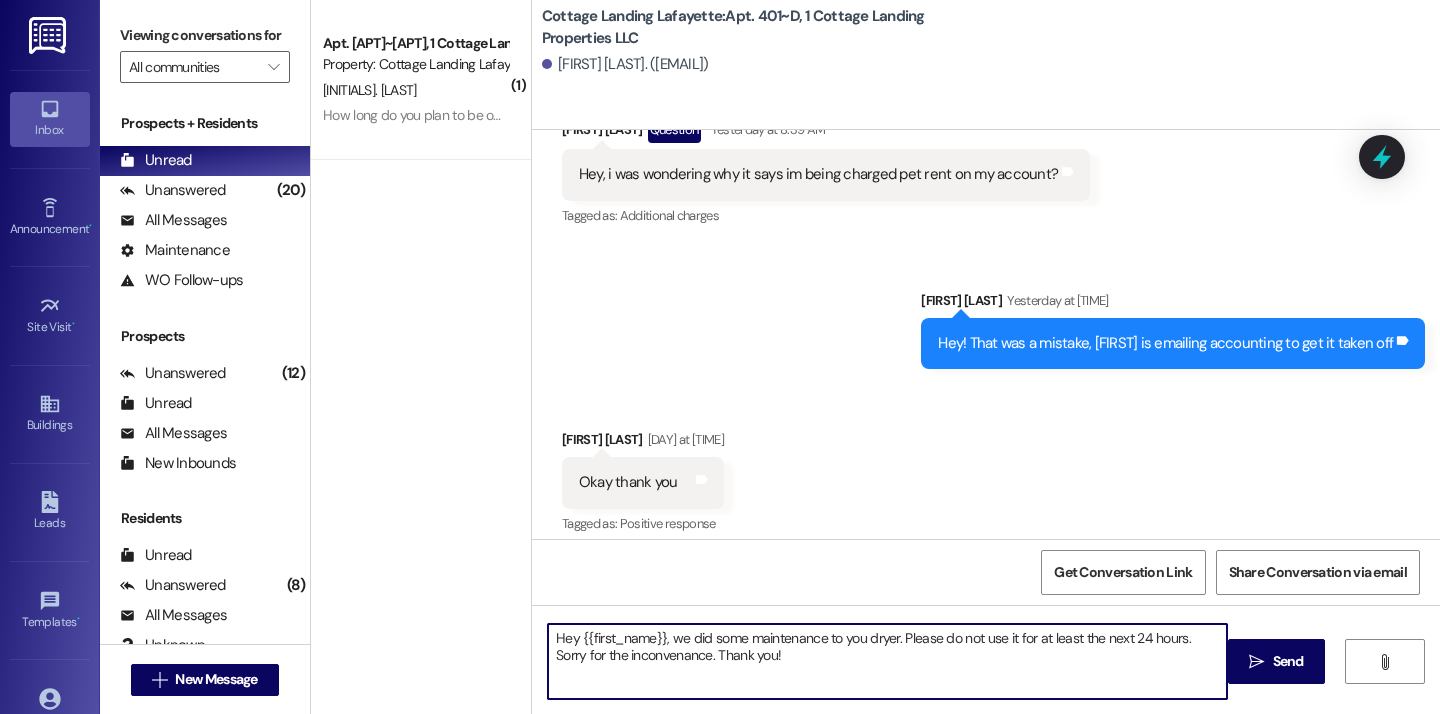 click on "Hey {{first_name}}, we did some maintenance to you dryer. Please do not use it for at least the next 24 hours. Sorry for the inconvenance. Thank you!" at bounding box center [887, 661] 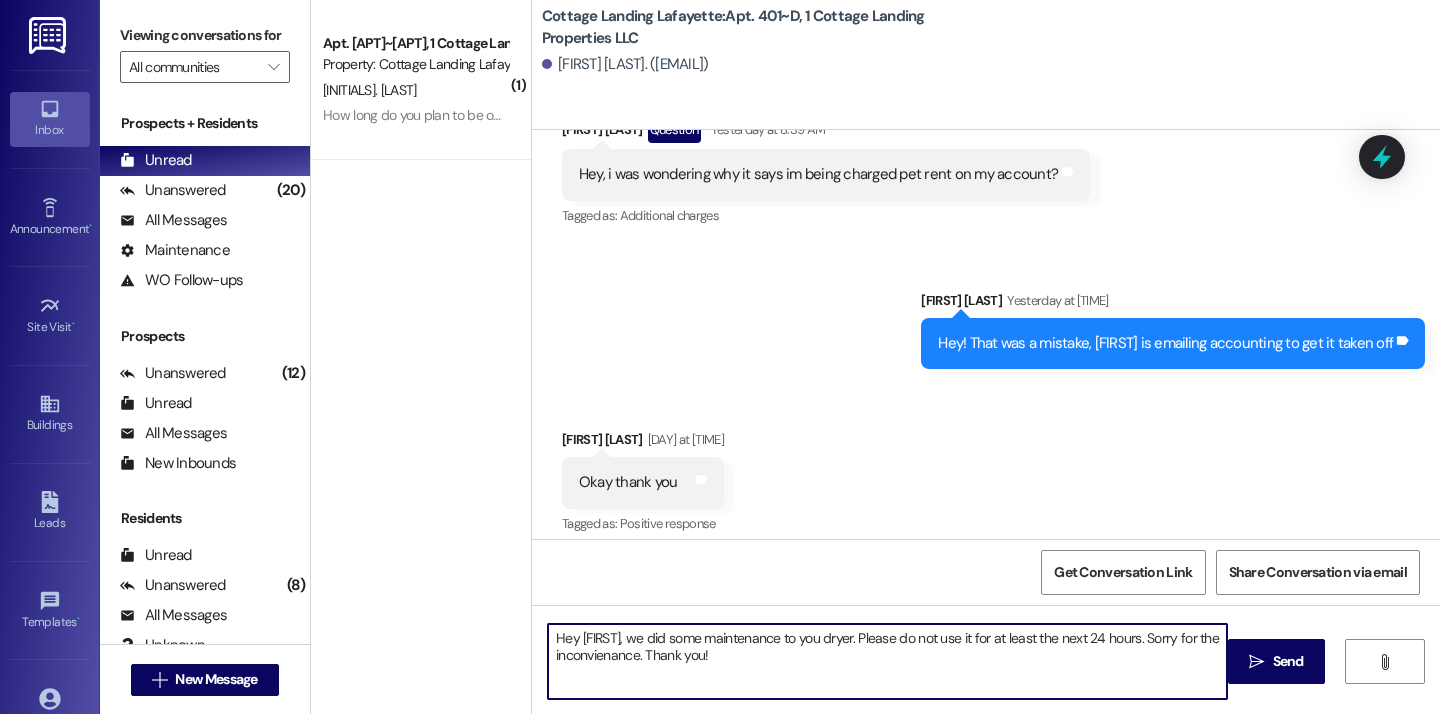 click on "Hey [FIRST], we did some maintenance to you dryer. Please do not use it for at least the next 24 hours. Sorry for the inconvienance. Thank you!" at bounding box center [887, 661] 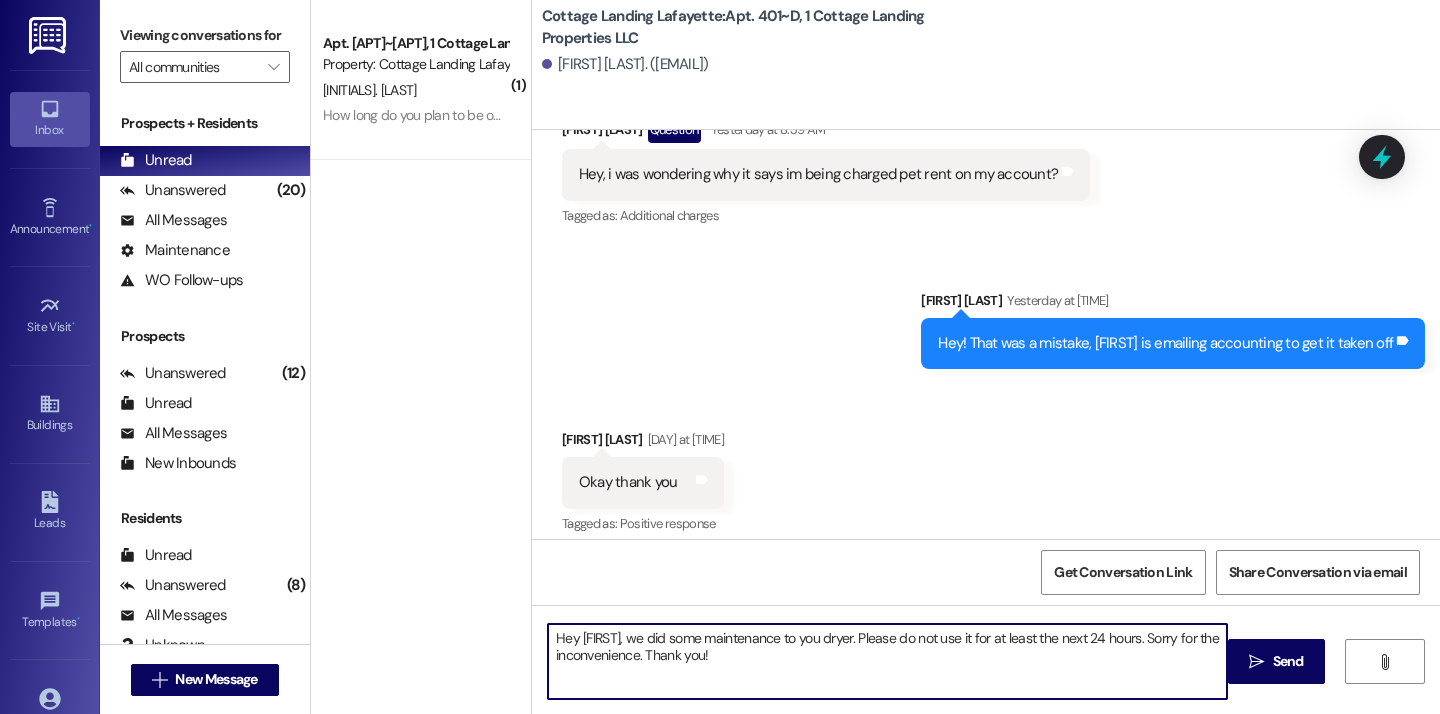 click on "Hey [FIRST], we did some maintenance to you dryer. Please do not use it for at least the next 24 hours. Sorry for the inconvenience. Thank you!" at bounding box center [887, 661] 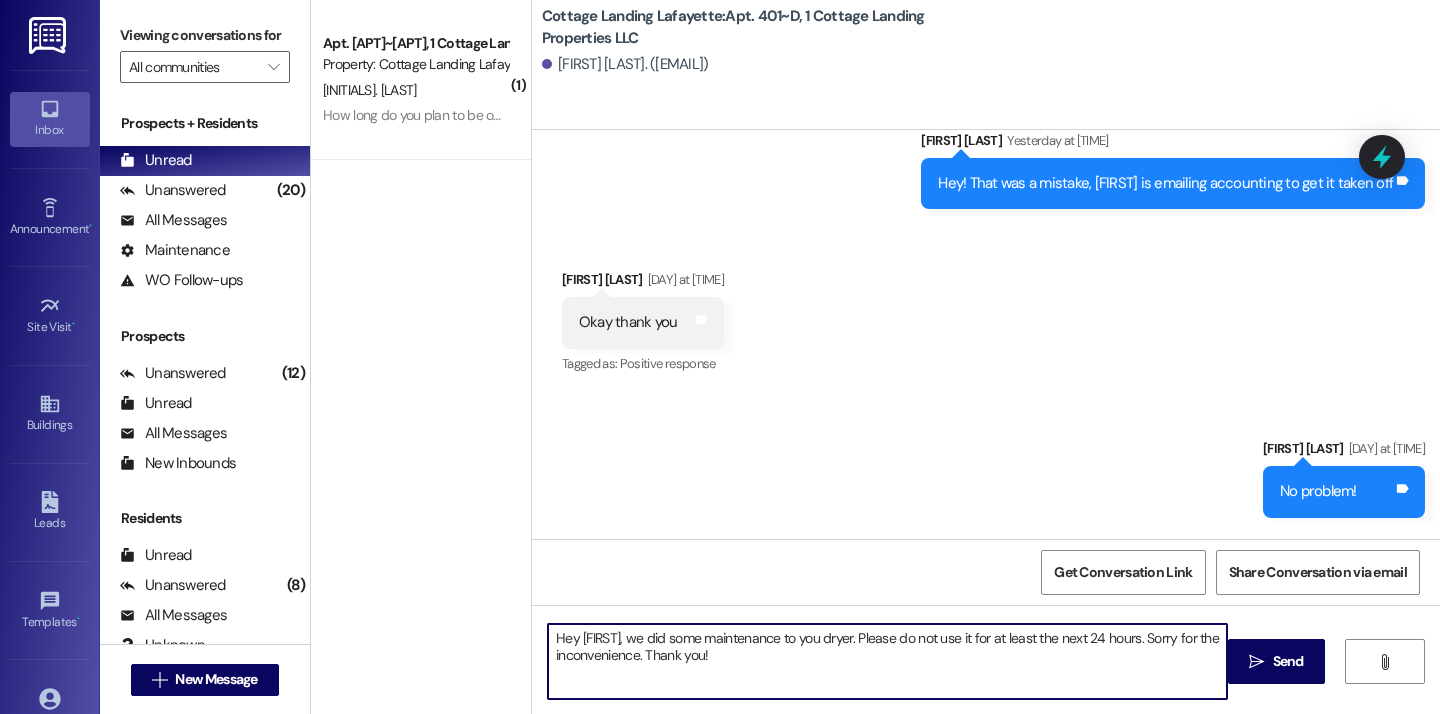 scroll, scrollTop: 27884, scrollLeft: 0, axis: vertical 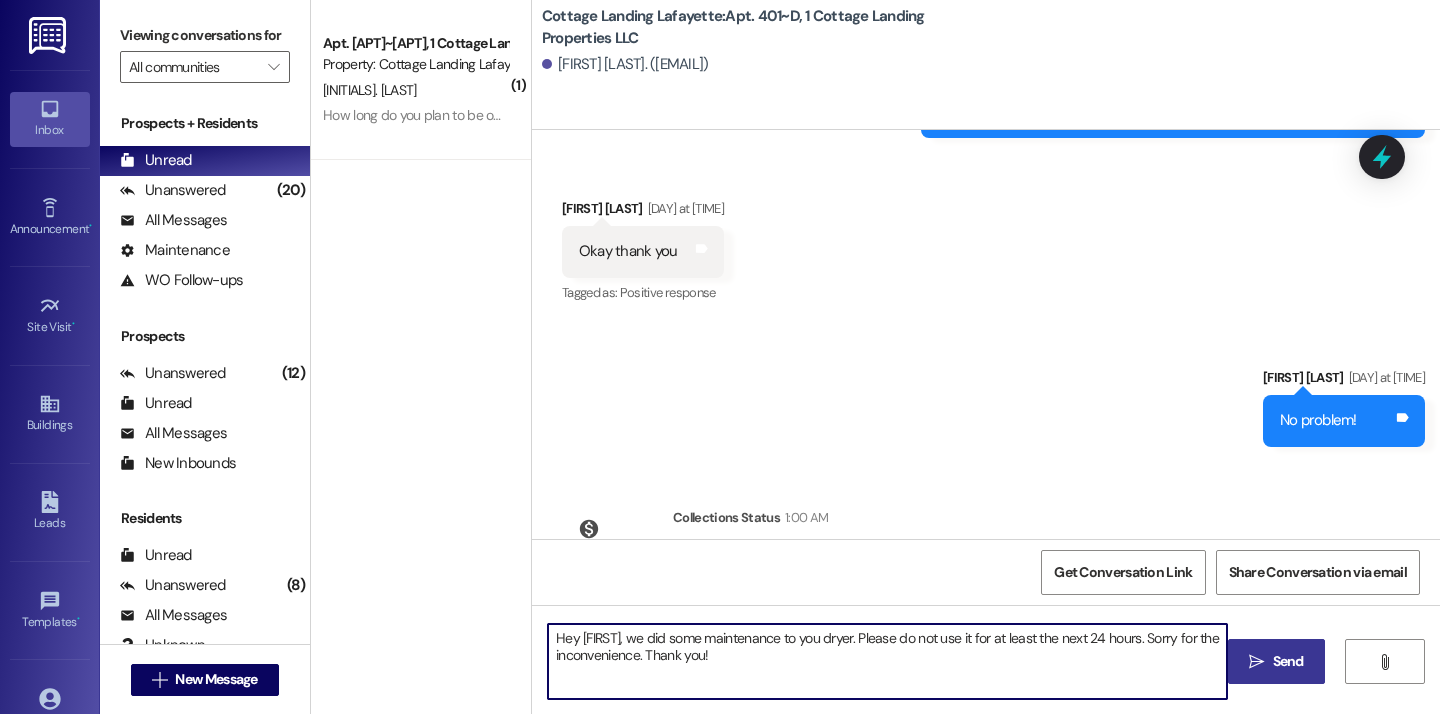 type on "Hey [FIRST], we did some maintenance to you dryer. Please do not use it for at least the next 24 hours. Sorry for the inconvenience. Thank you!" 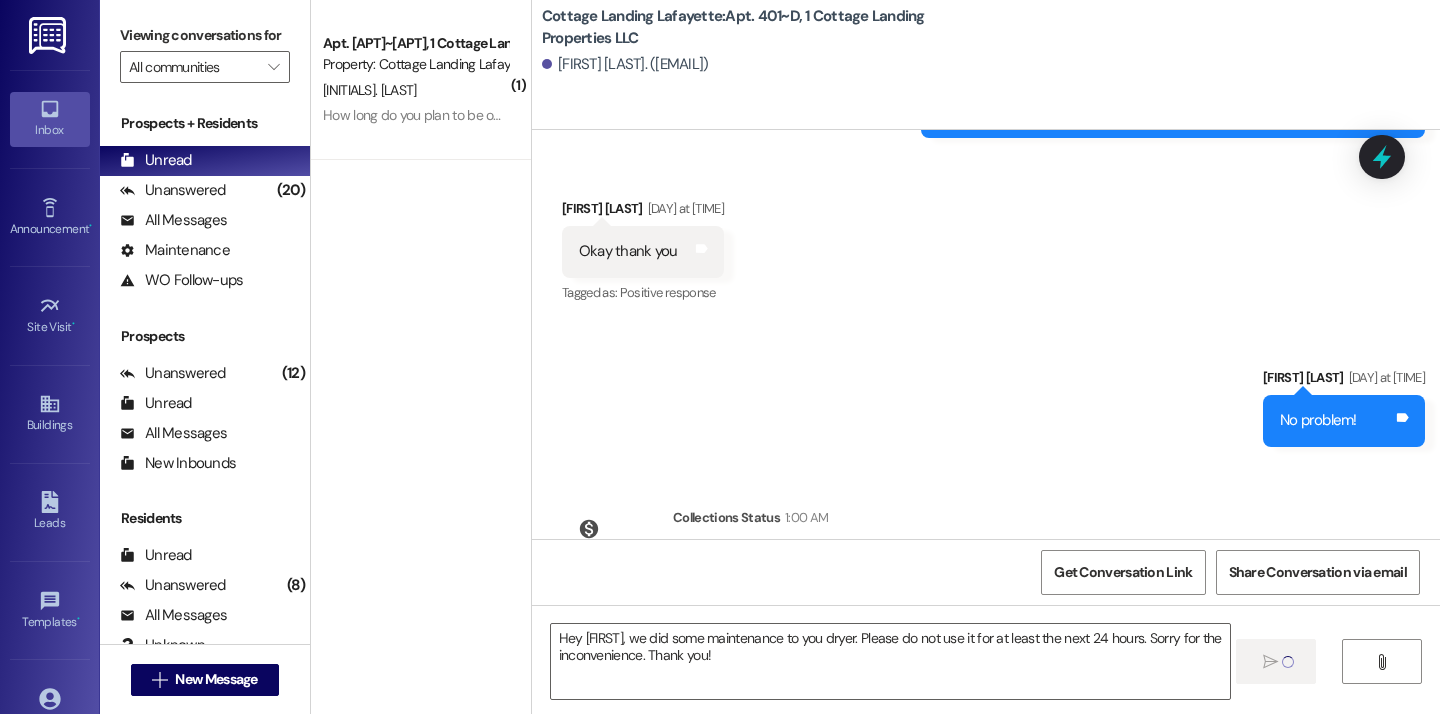 type 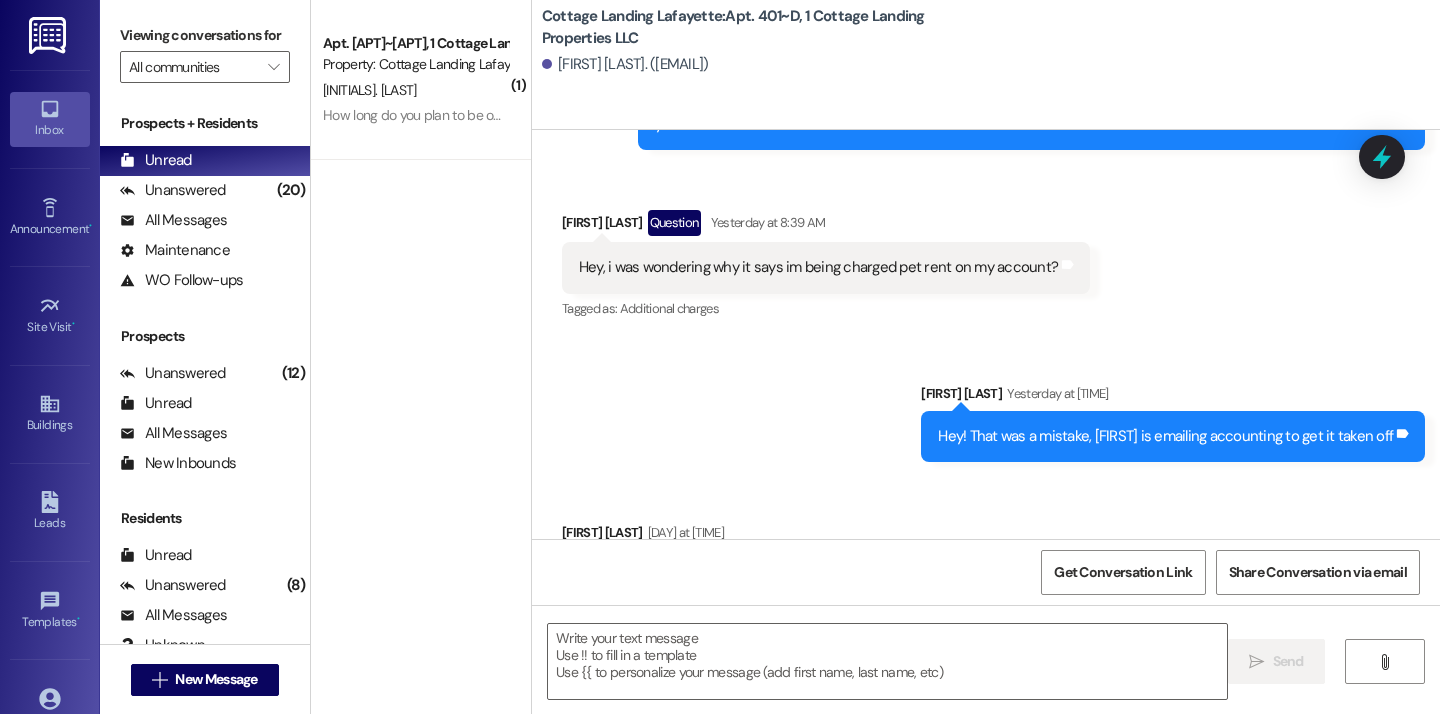 scroll, scrollTop: 28045, scrollLeft: 0, axis: vertical 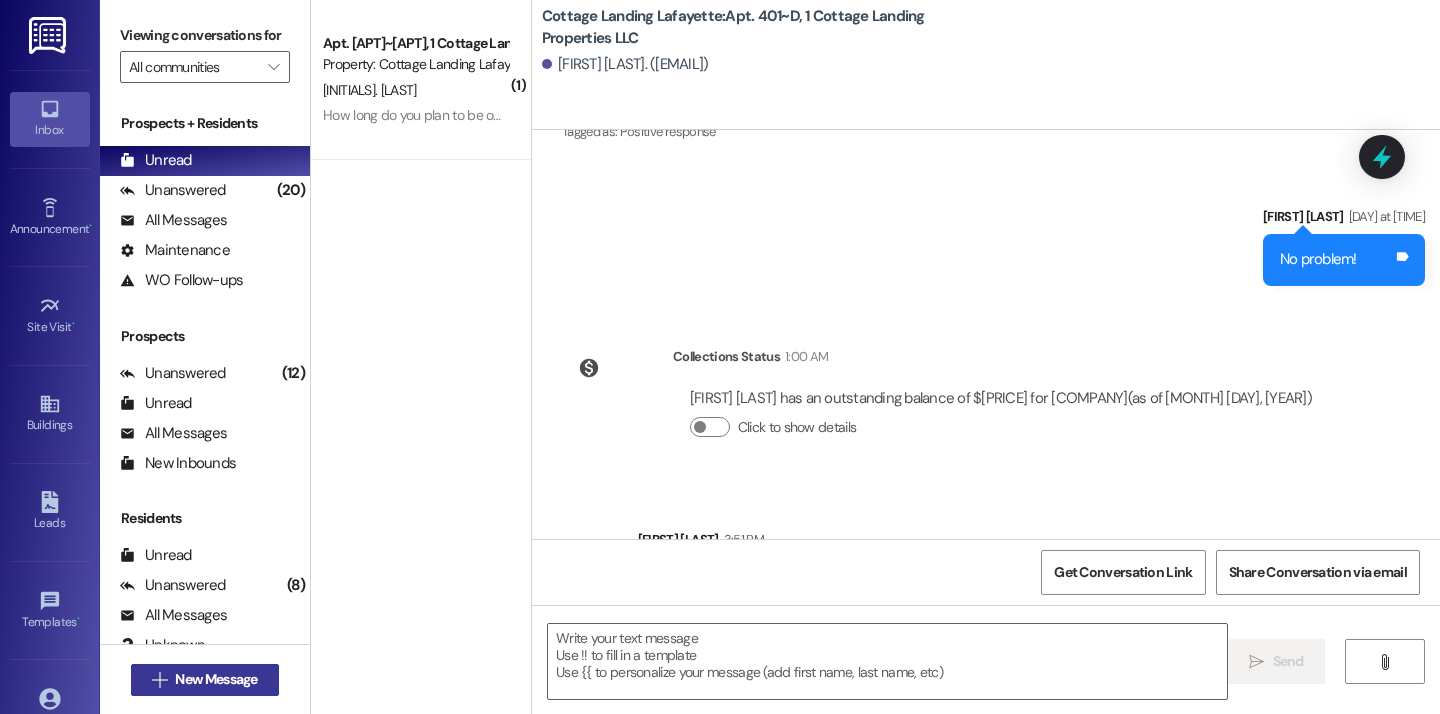 click on " New Message" at bounding box center (205, 680) 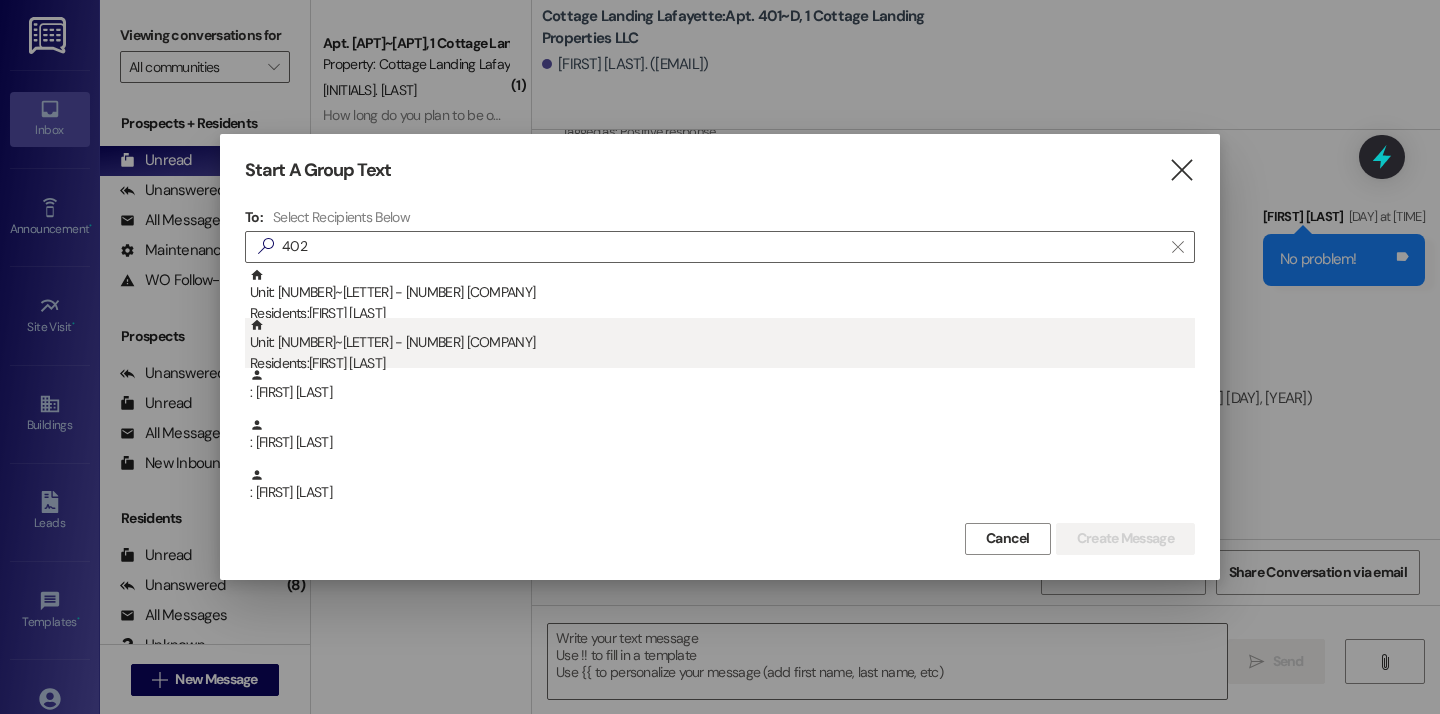 click on "Unit: [NUMBER]~[LETTER] - [NUMBER] [COMPANY] Residents: [FIRST] [LAST]" at bounding box center (722, 346) 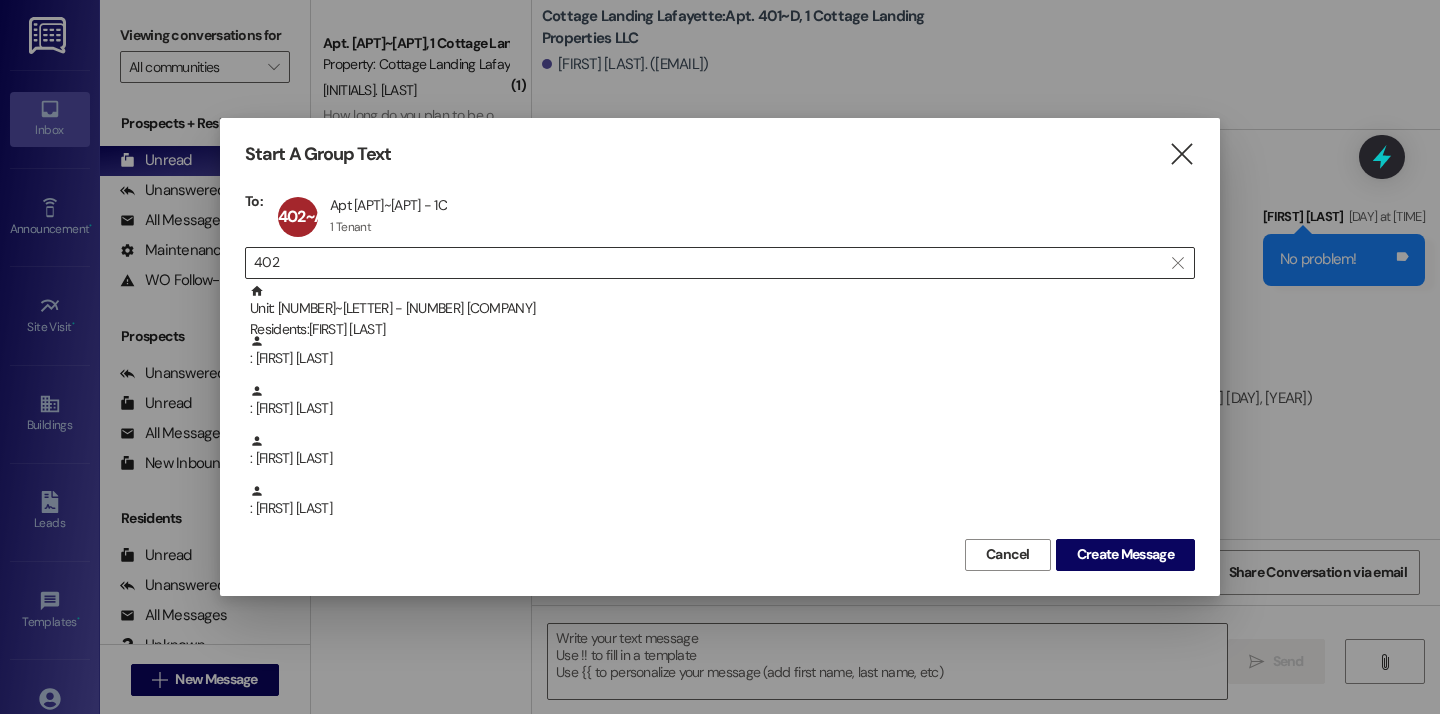 click on "402" at bounding box center [708, 263] 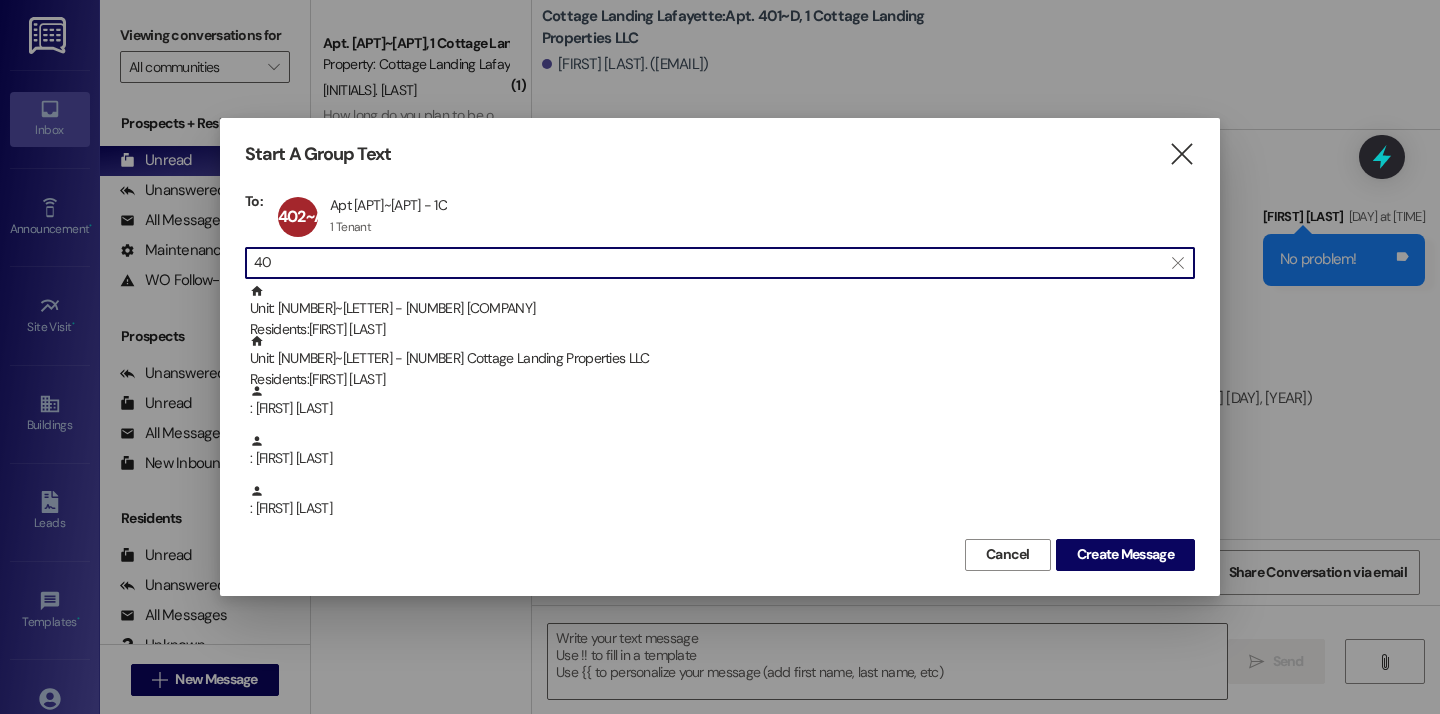 type on "4" 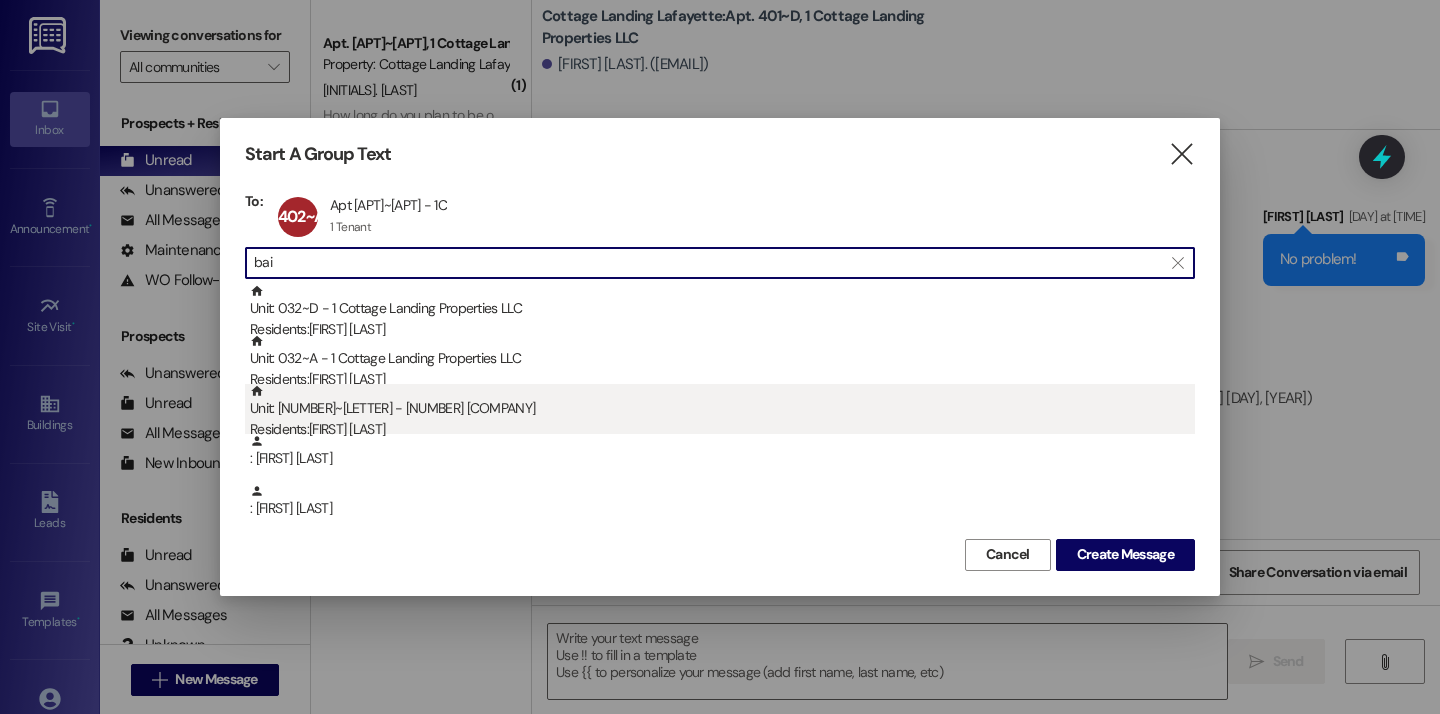 type on "bai" 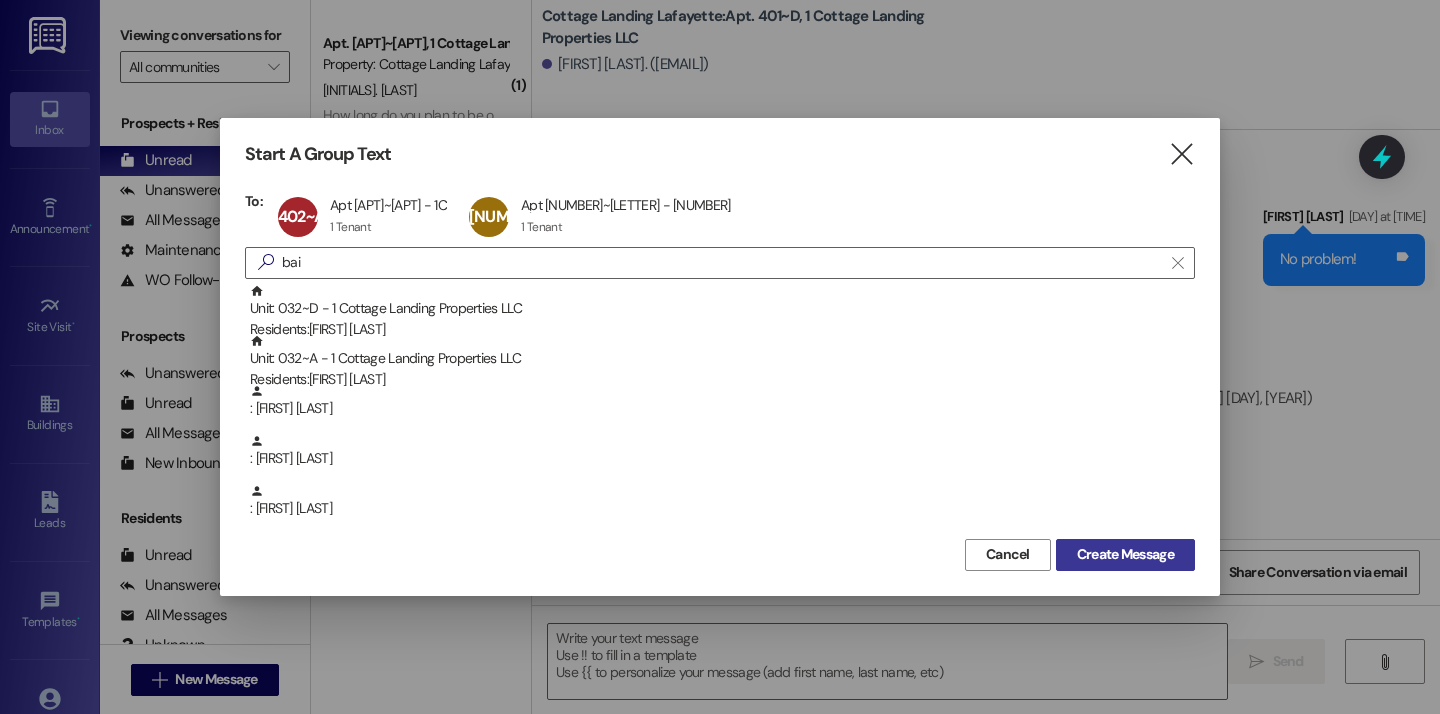 click on "Create Message" at bounding box center (1125, 555) 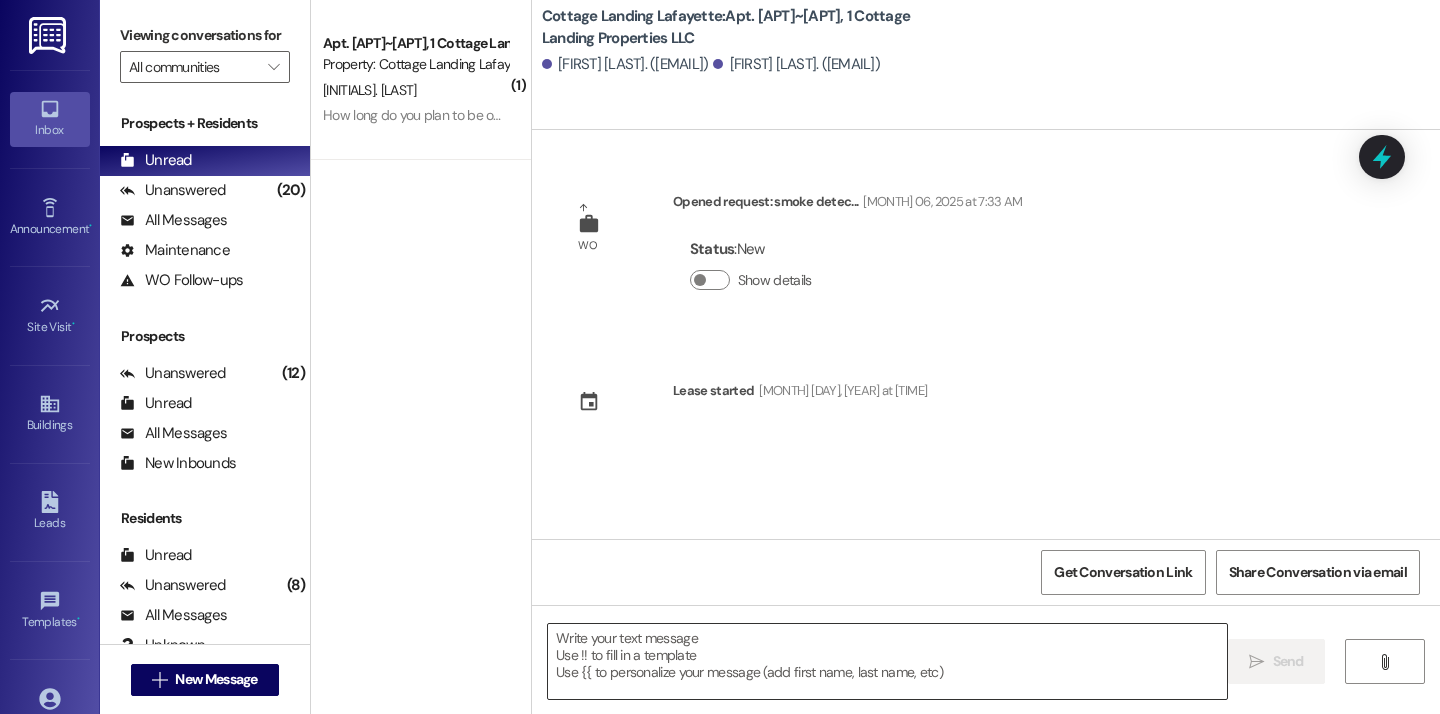 scroll, scrollTop: 0, scrollLeft: 0, axis: both 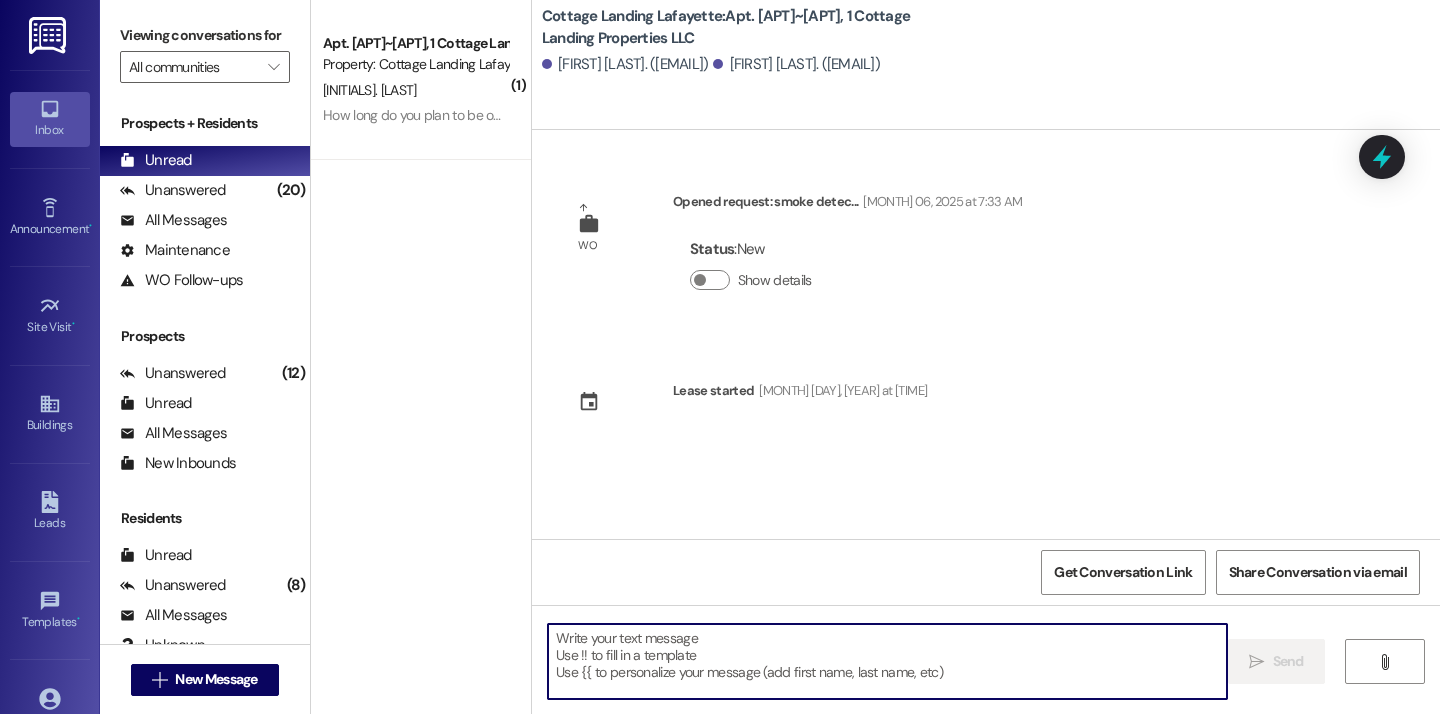 click at bounding box center [887, 661] 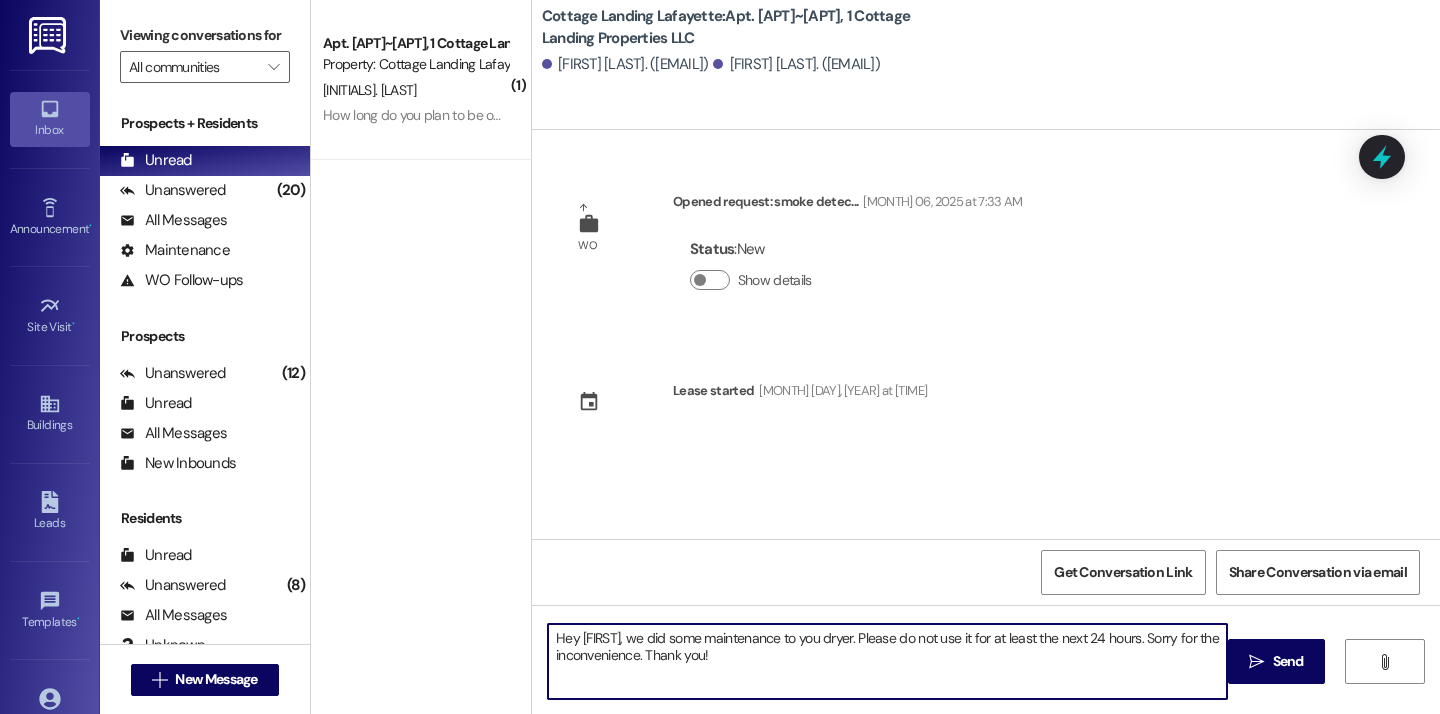 click on "Hey [FIRST], we did some maintenance to you dryer. Please do not use it for at least the next 24 hours. Sorry for the inconvenience. Thank you!" at bounding box center (887, 661) 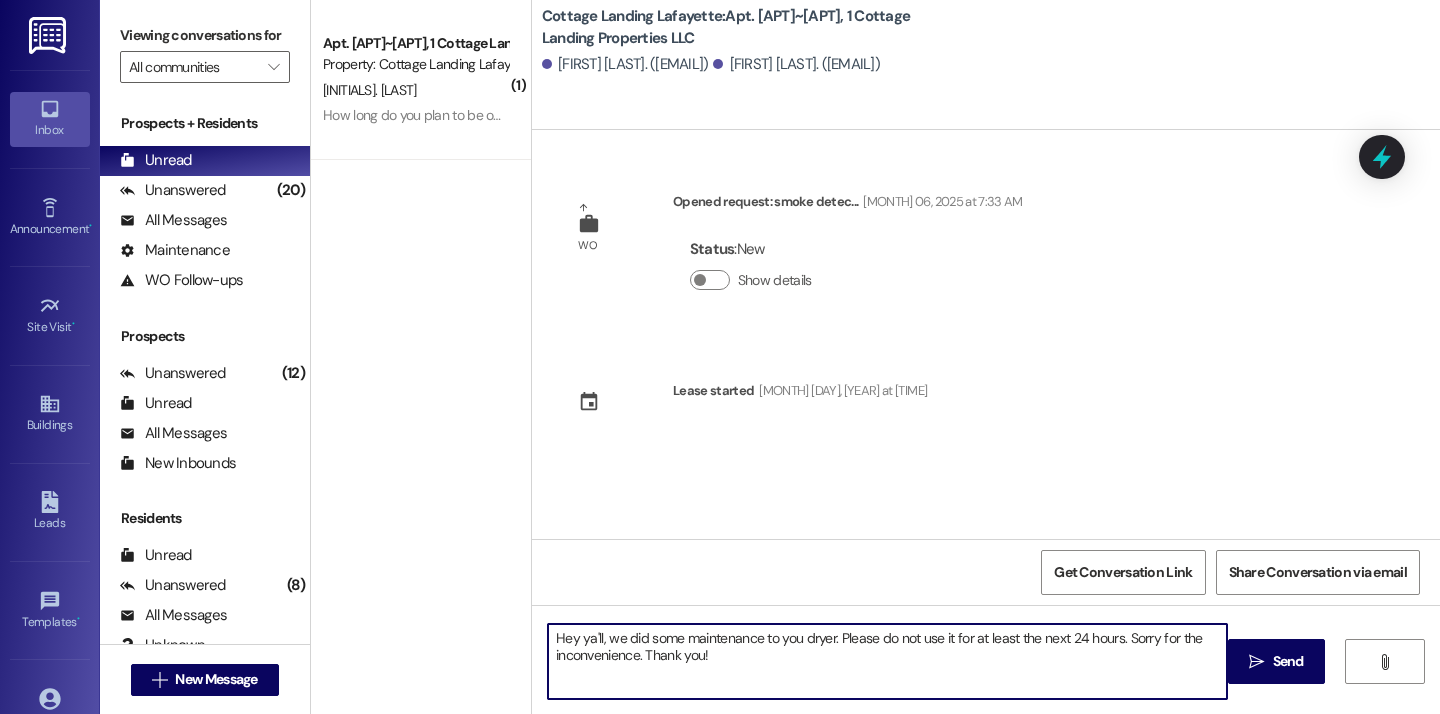 click on "Hey ya'll, we did some maintenance to you dryer. Please do not use it for at least the next 24 hours. Sorry for the inconvenience. Thank you!" at bounding box center [887, 661] 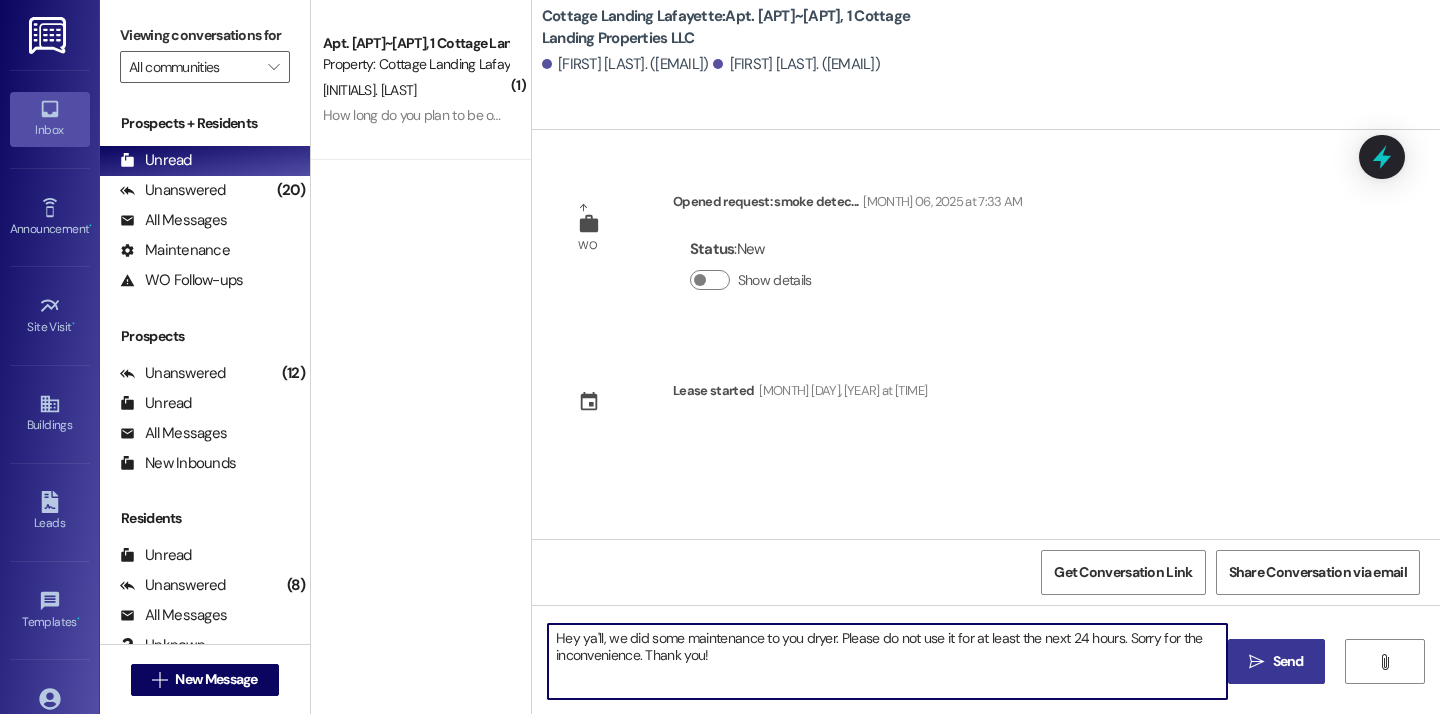 type on "Hey ya'll, we did some maintenance to you dryer. Please do not use it for at least the next 24 hours. Sorry for the inconvenience. Thank you!" 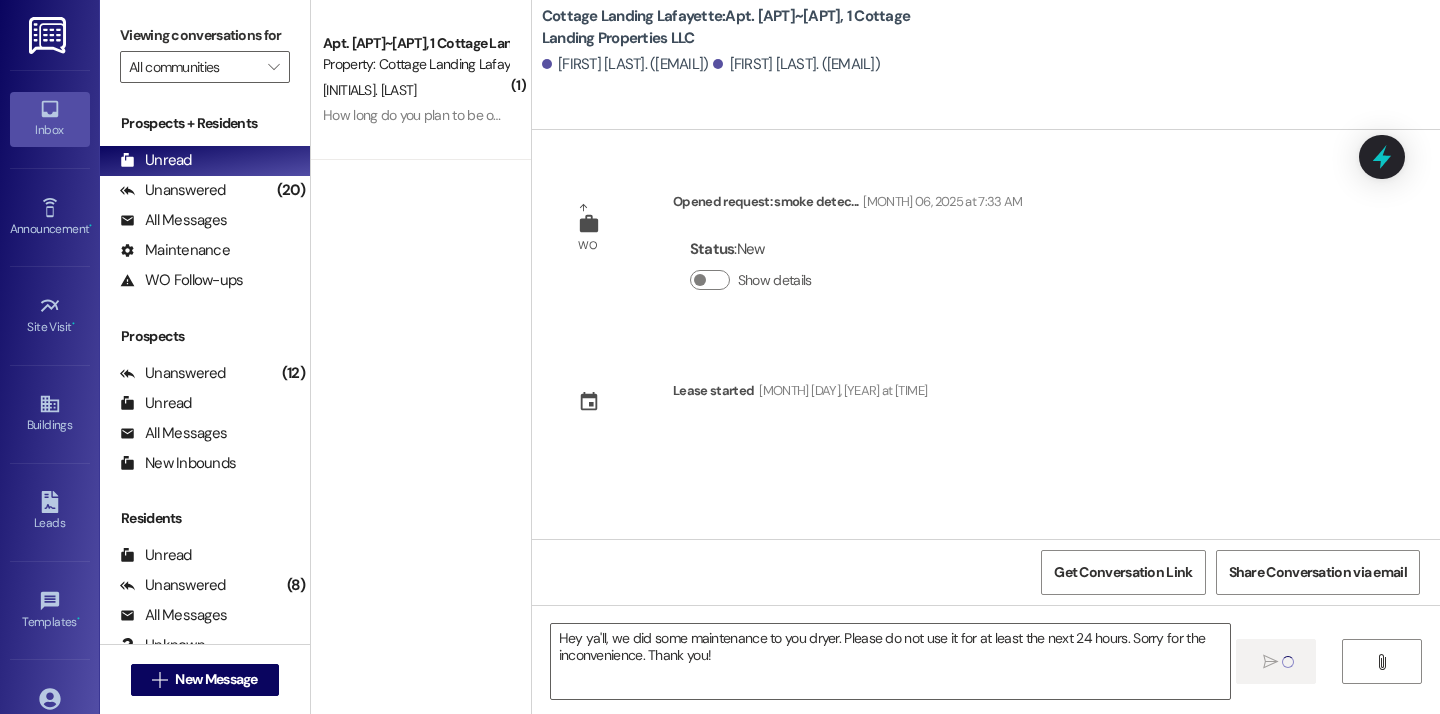 type 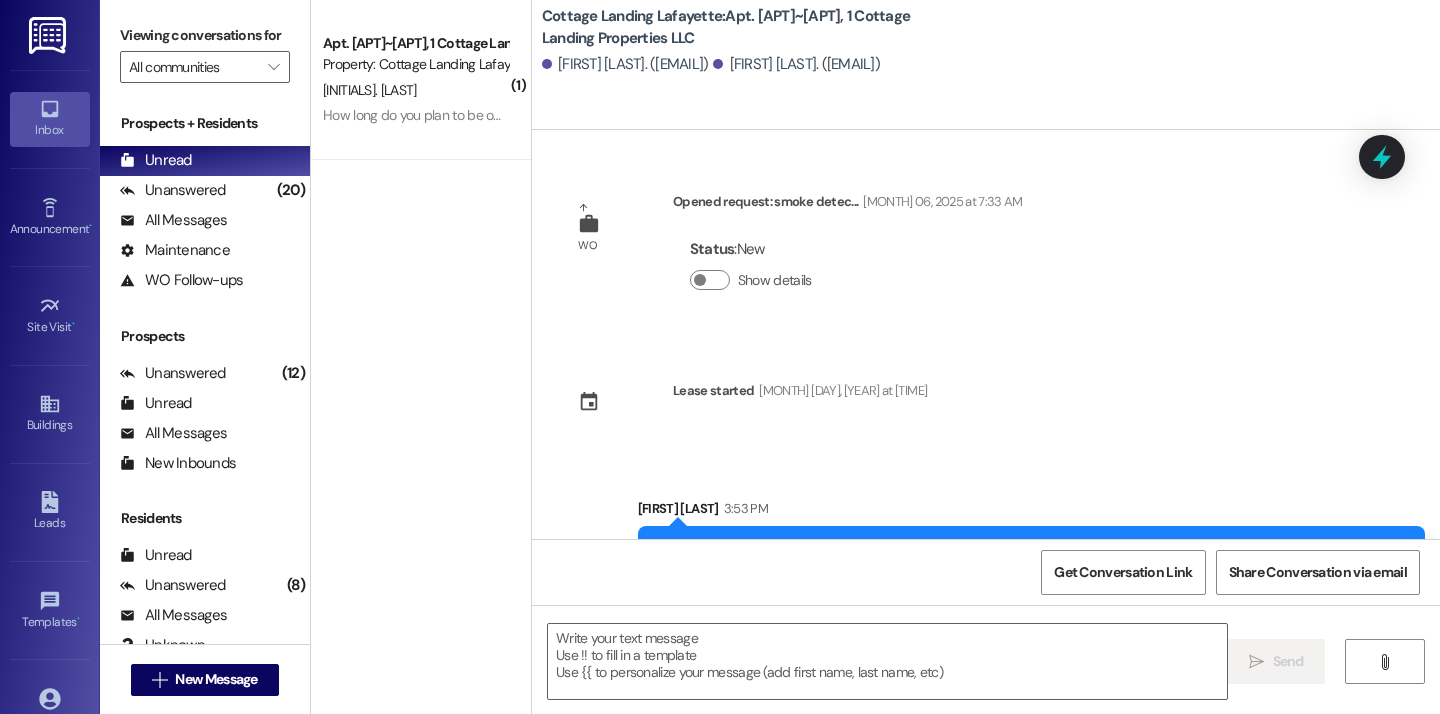 click on "( [NUMBER] ) Apt. [NUMBER]~[LETTER], [NUMBER] Cottage Landing Properties LLC Property: Cottage Landing Lafayette [LAST] [LAST] [TIME]: Hey! So sorry but I'm out of town. I guess I must have forgotten my clothes in there lol. If you need feel free to just put them on the floor in my room. So sorry for the inconvenience! [TIME]: Hey! So sorry but I'm out of town. I guess I must have forgotten my clothes in there lol. If you need feel free to just put them on the floor in my room. So sorry for the inconvenience!" at bounding box center [421, 286] 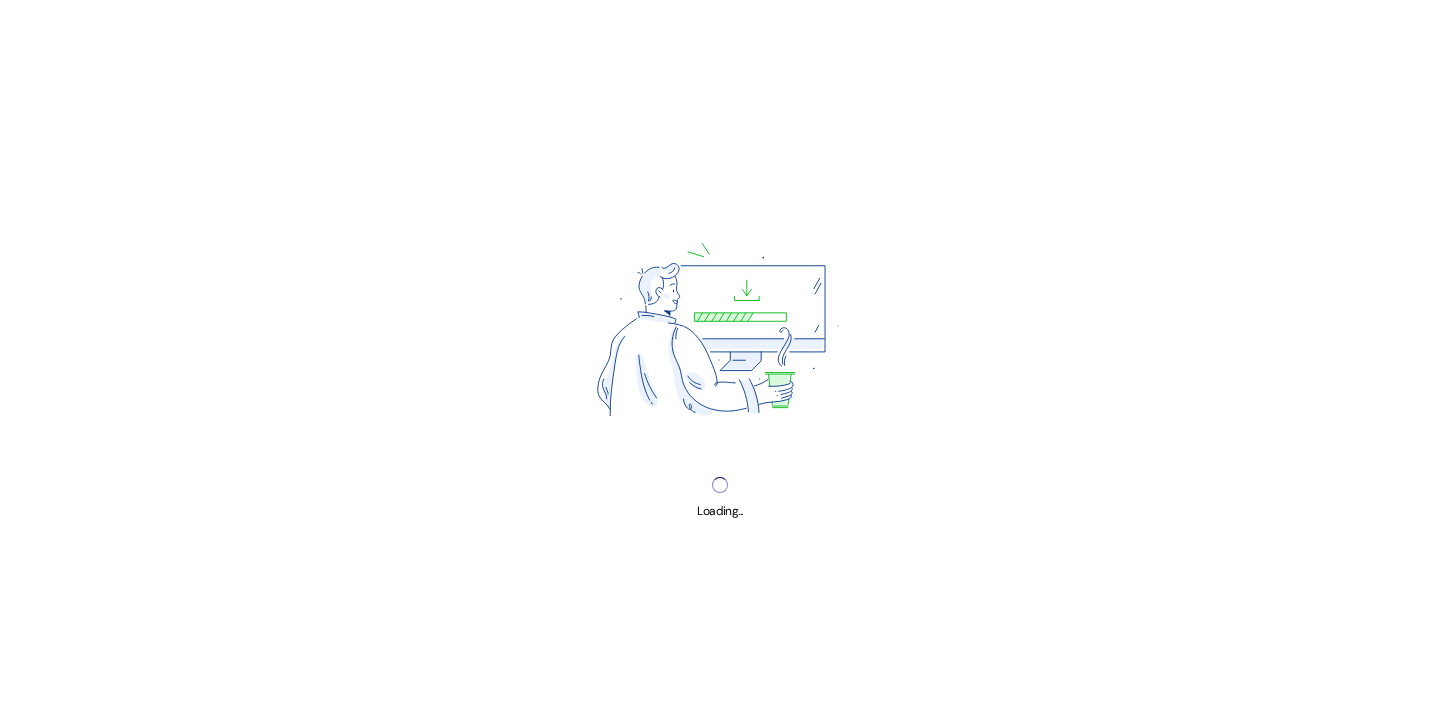 scroll, scrollTop: 0, scrollLeft: 0, axis: both 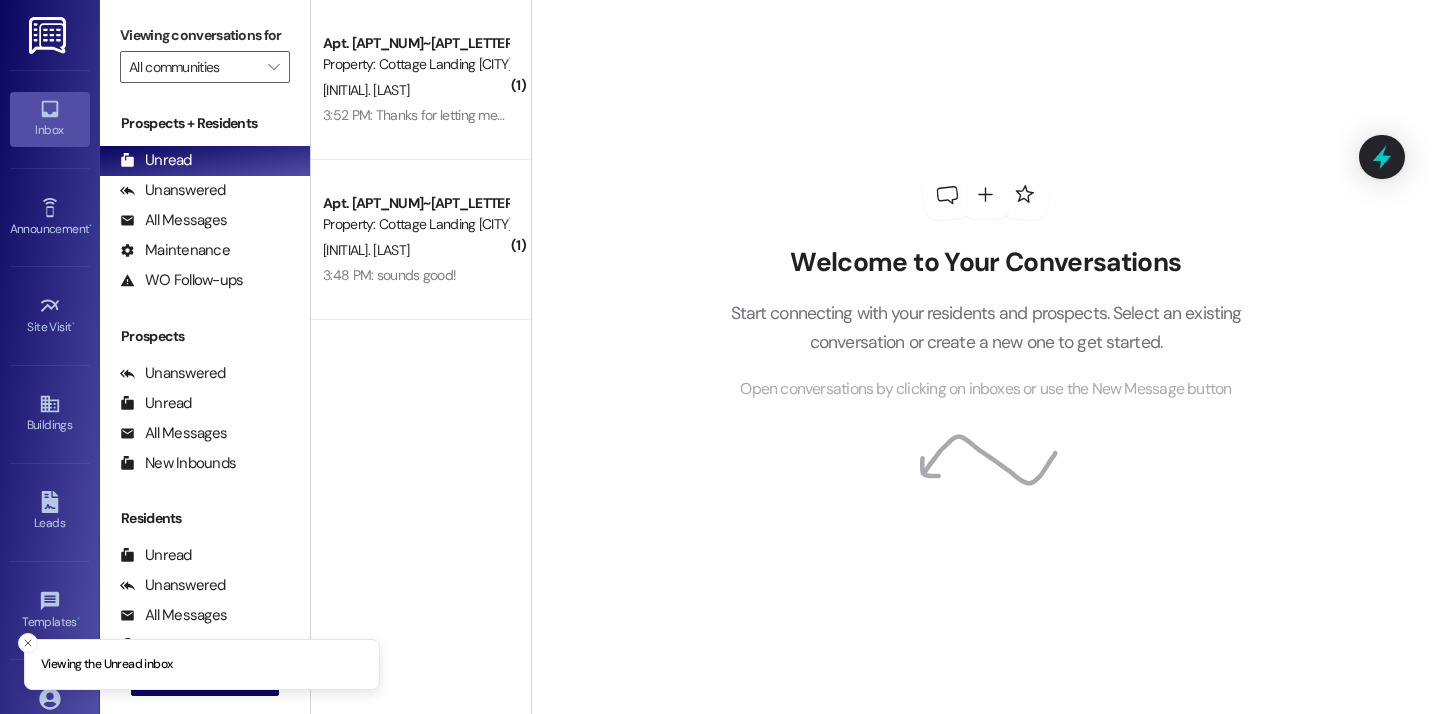 click on "Welcome to Your Conversations Start connecting with your residents and prospects. Select an existing conversation or create a new one to get started. Open conversations by clicking on inboxes or use the New Message button" at bounding box center [985, 357] 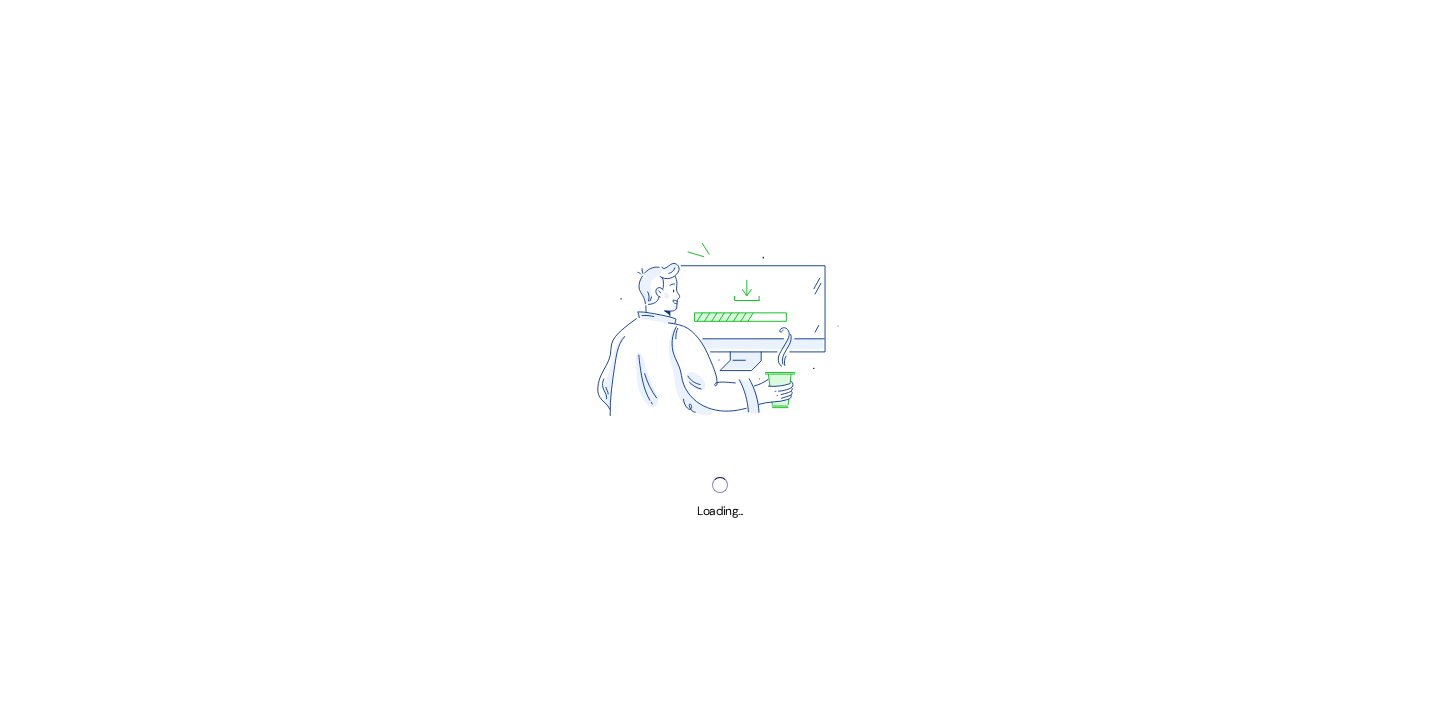 scroll, scrollTop: 0, scrollLeft: 0, axis: both 